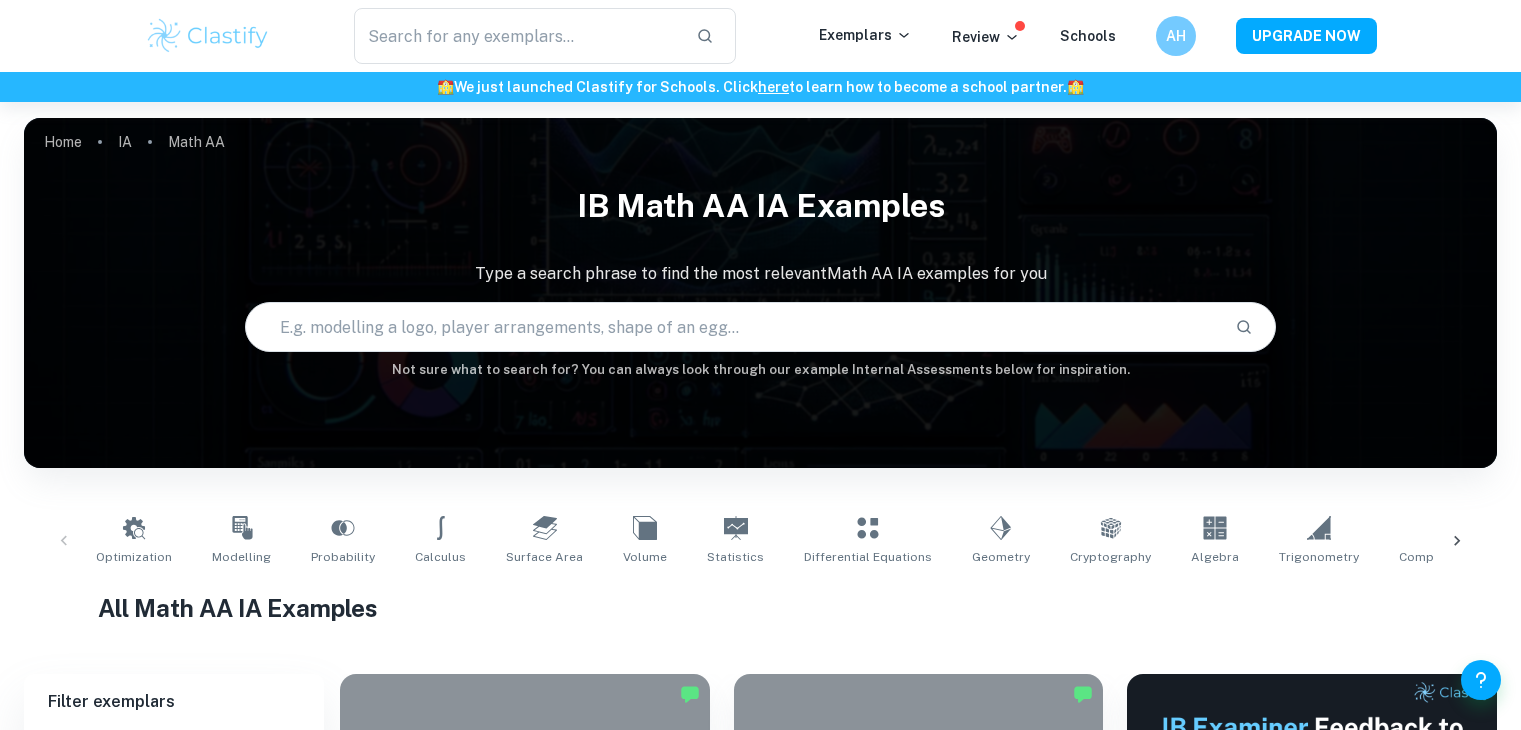 scroll, scrollTop: 500, scrollLeft: 0, axis: vertical 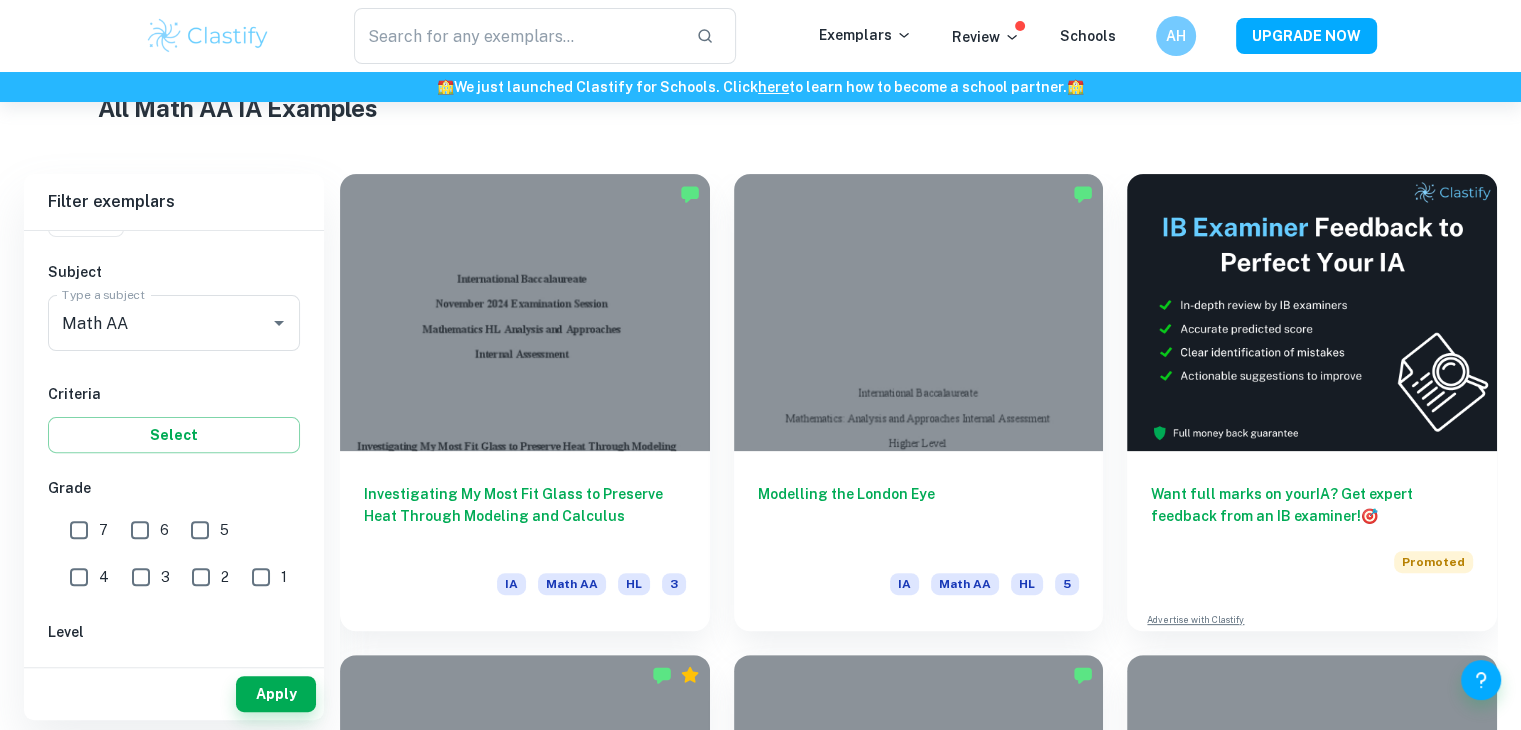 click on "7" at bounding box center [79, 530] 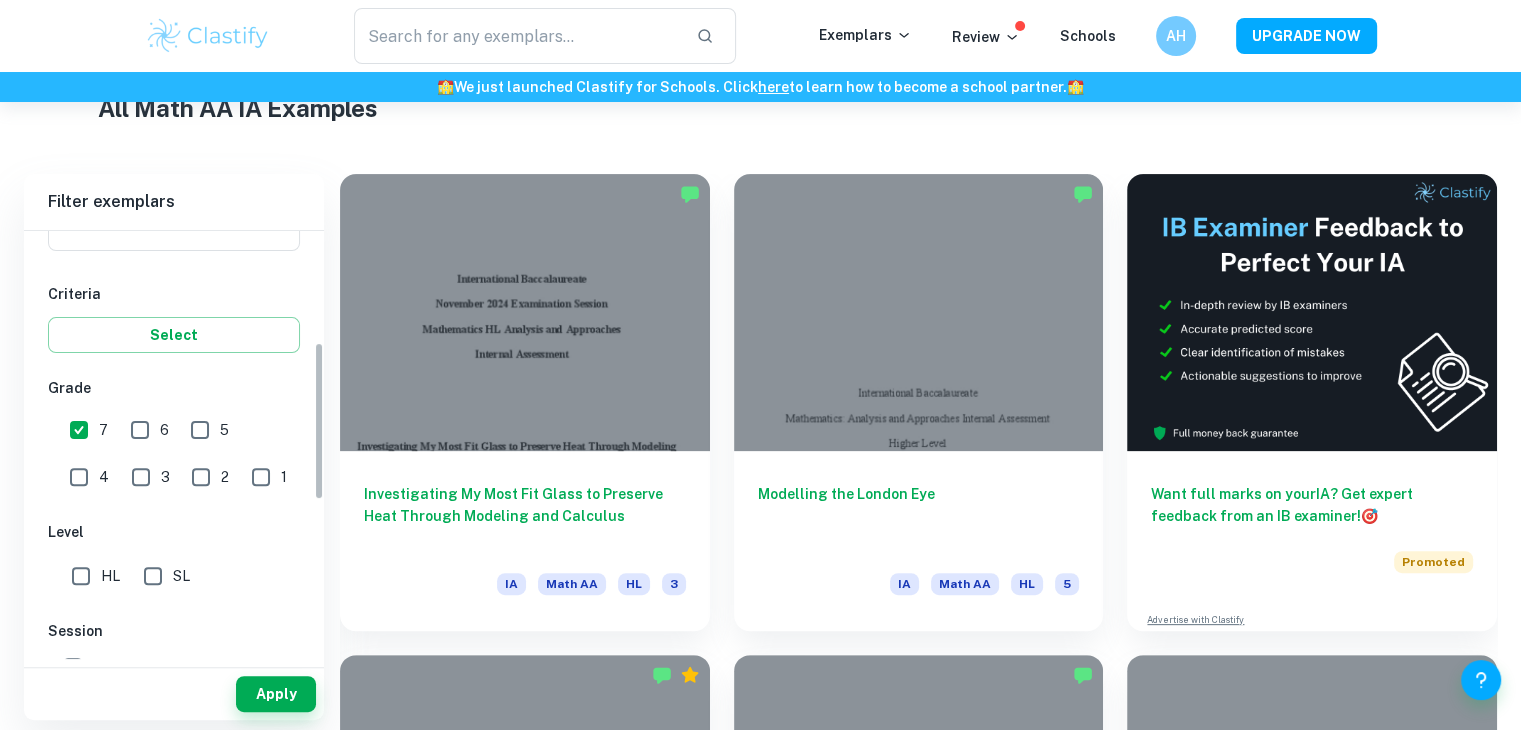scroll, scrollTop: 400, scrollLeft: 0, axis: vertical 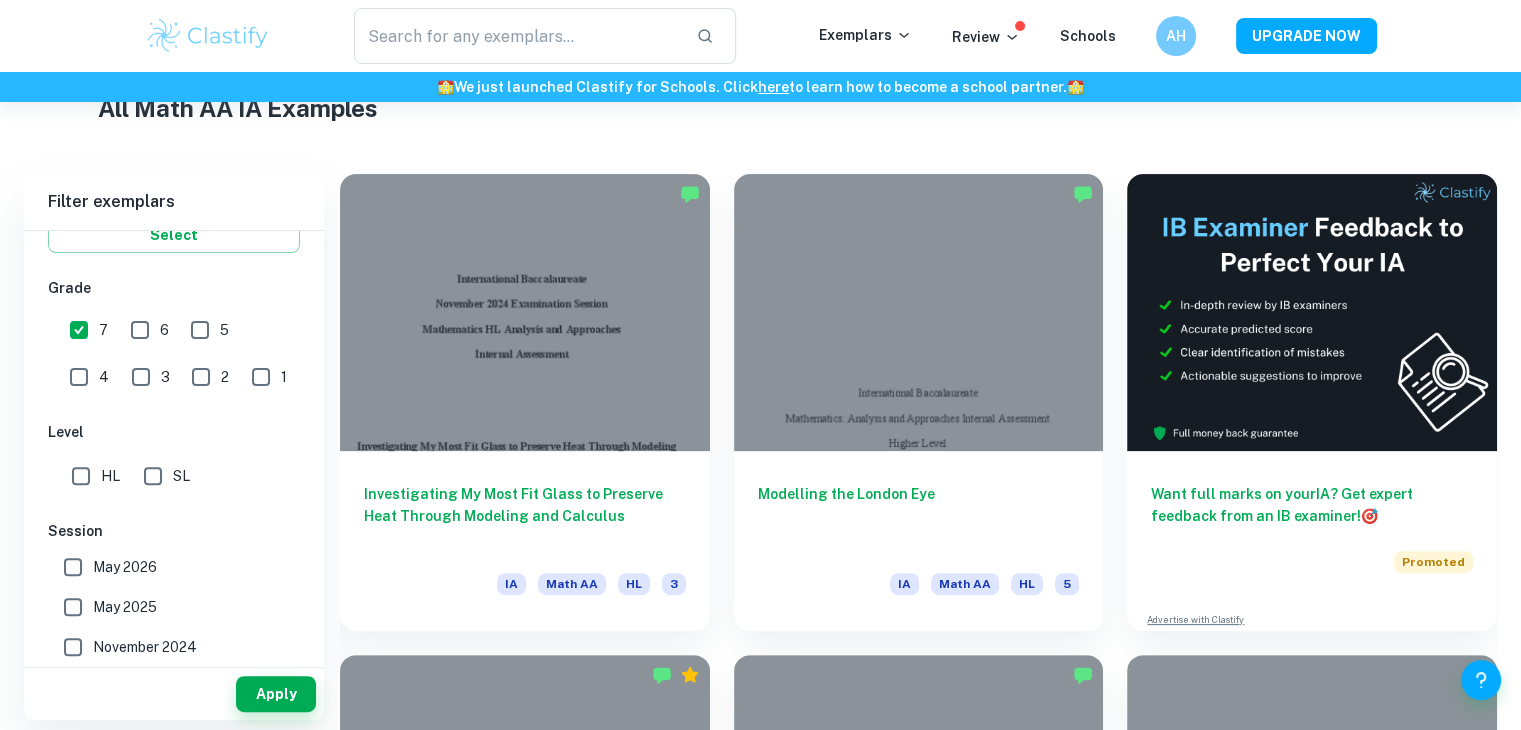 click on "SL" at bounding box center [153, 476] 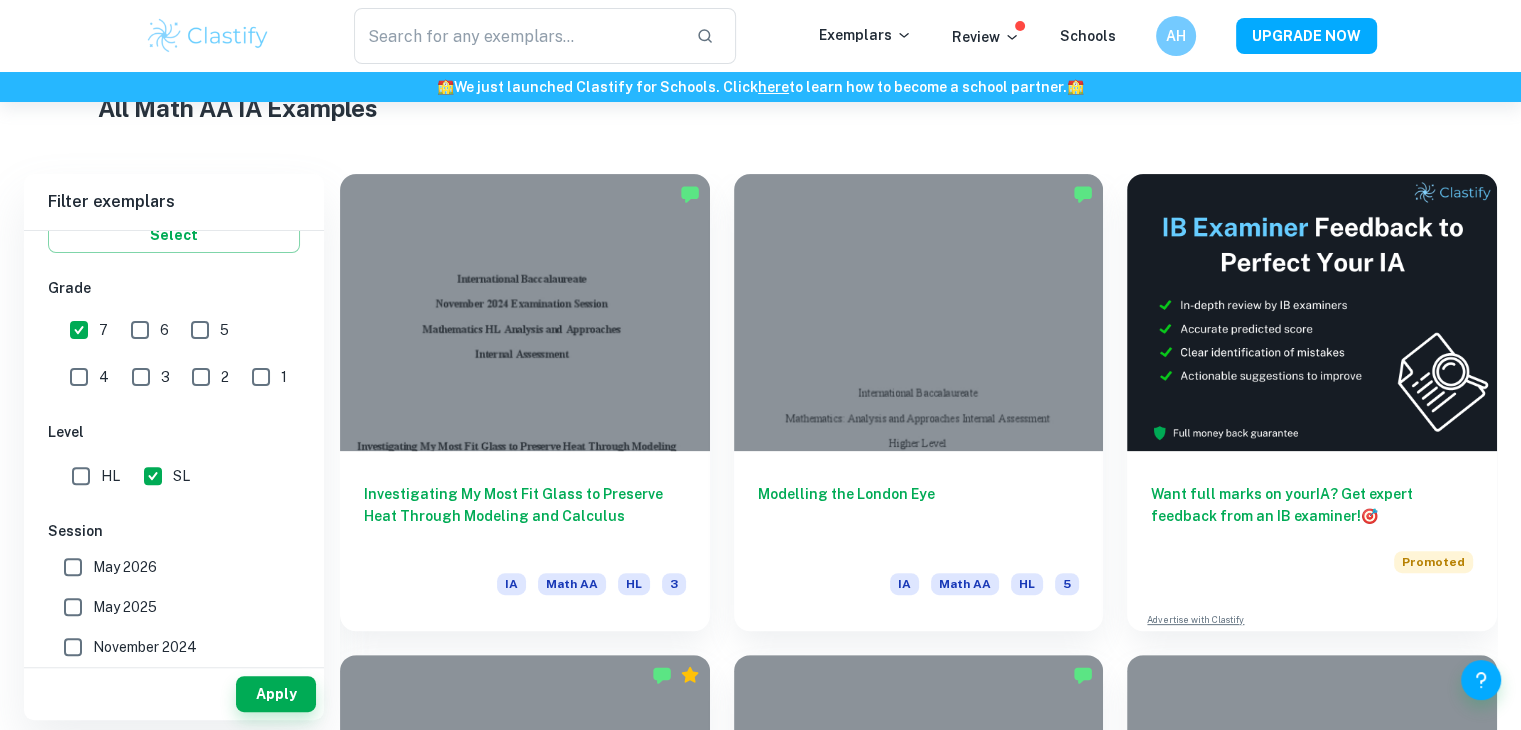 click on "May 2025" at bounding box center [168, 607] 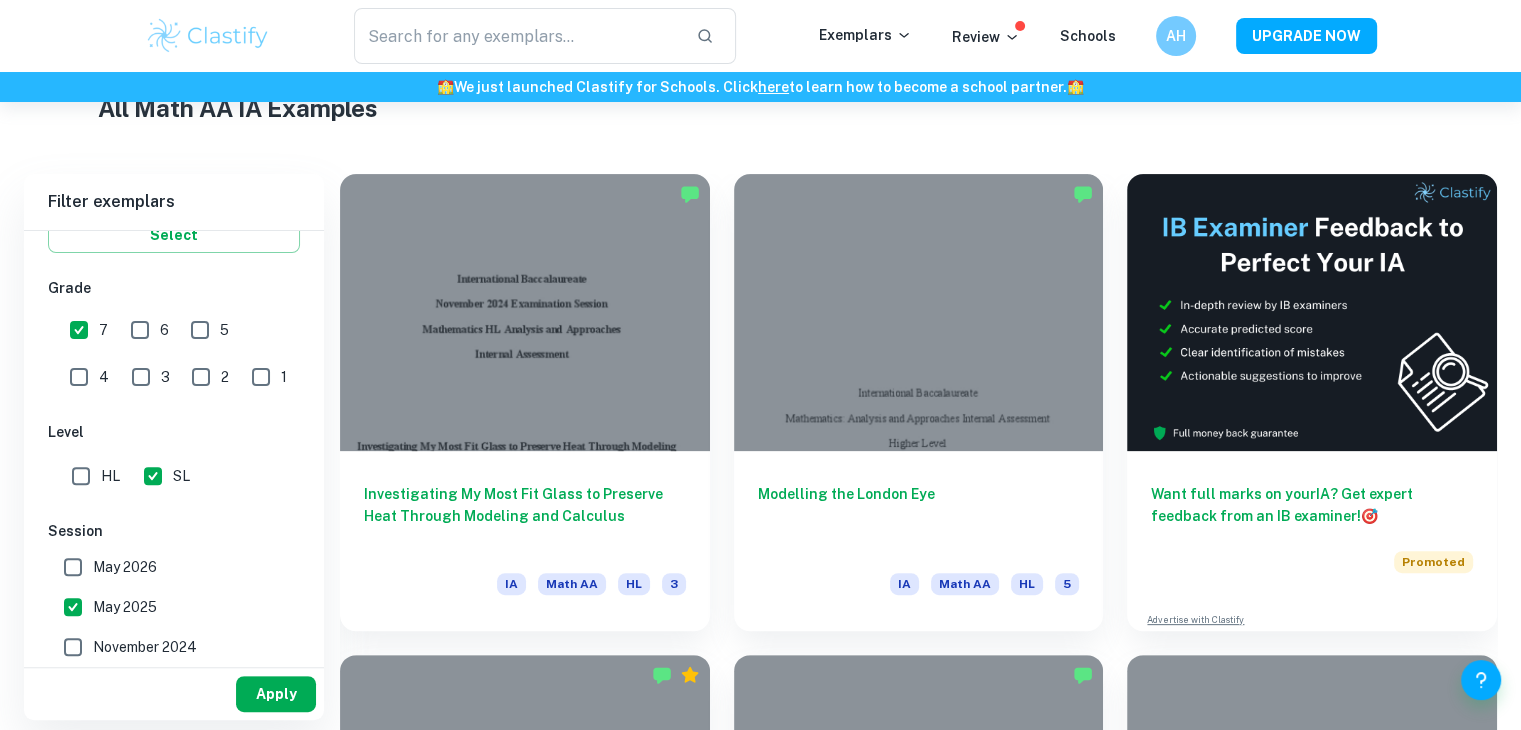 click on "Apply" at bounding box center (276, 694) 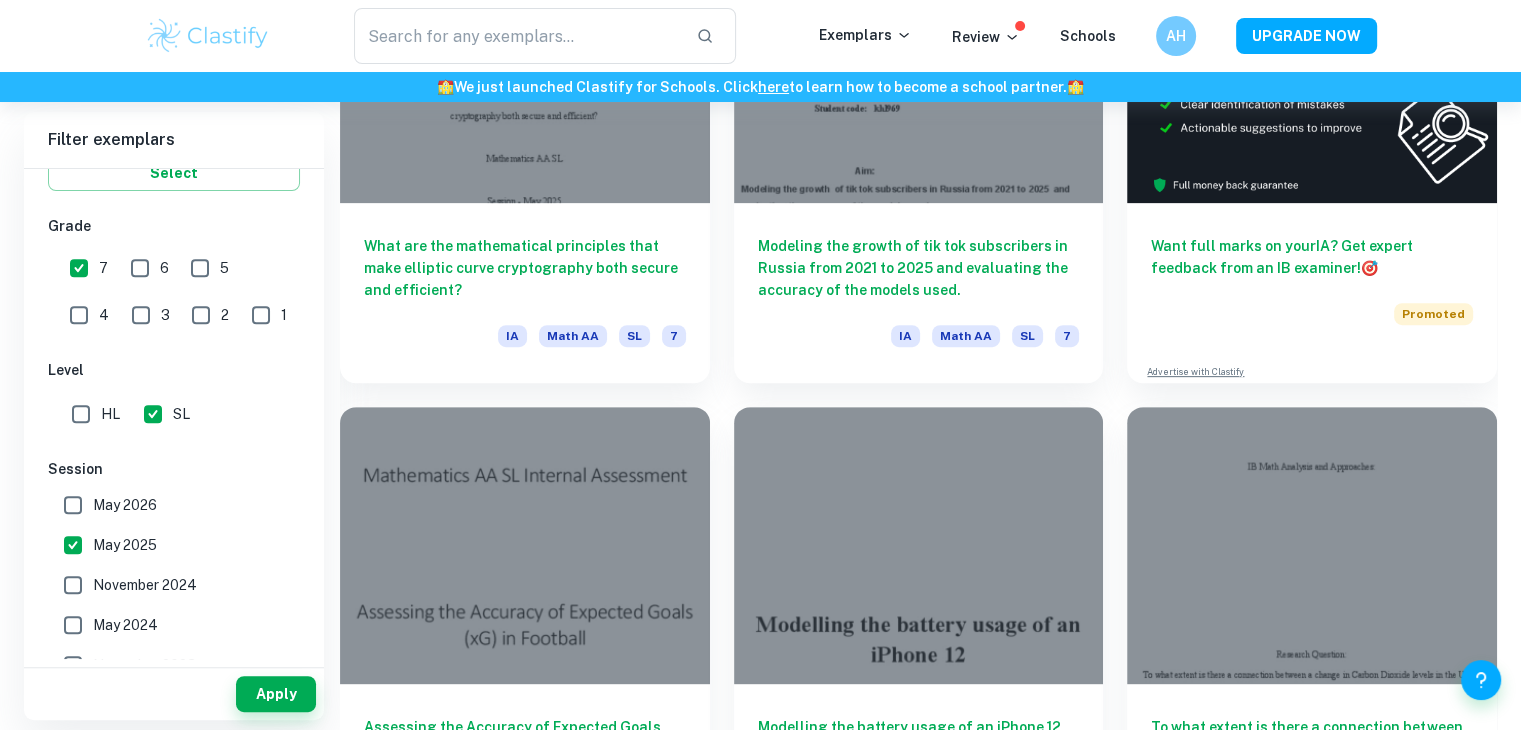 scroll, scrollTop: 900, scrollLeft: 0, axis: vertical 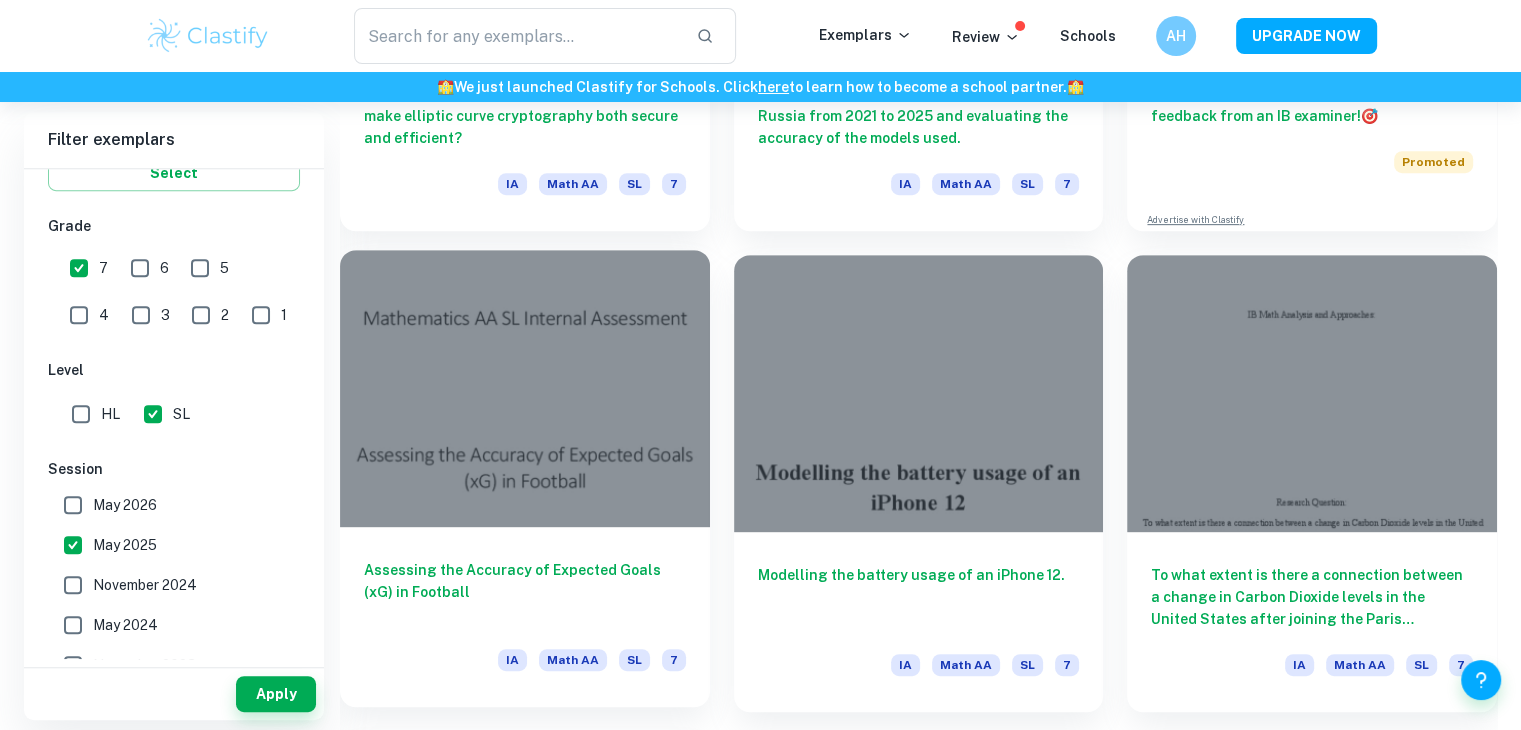 click at bounding box center [525, 388] 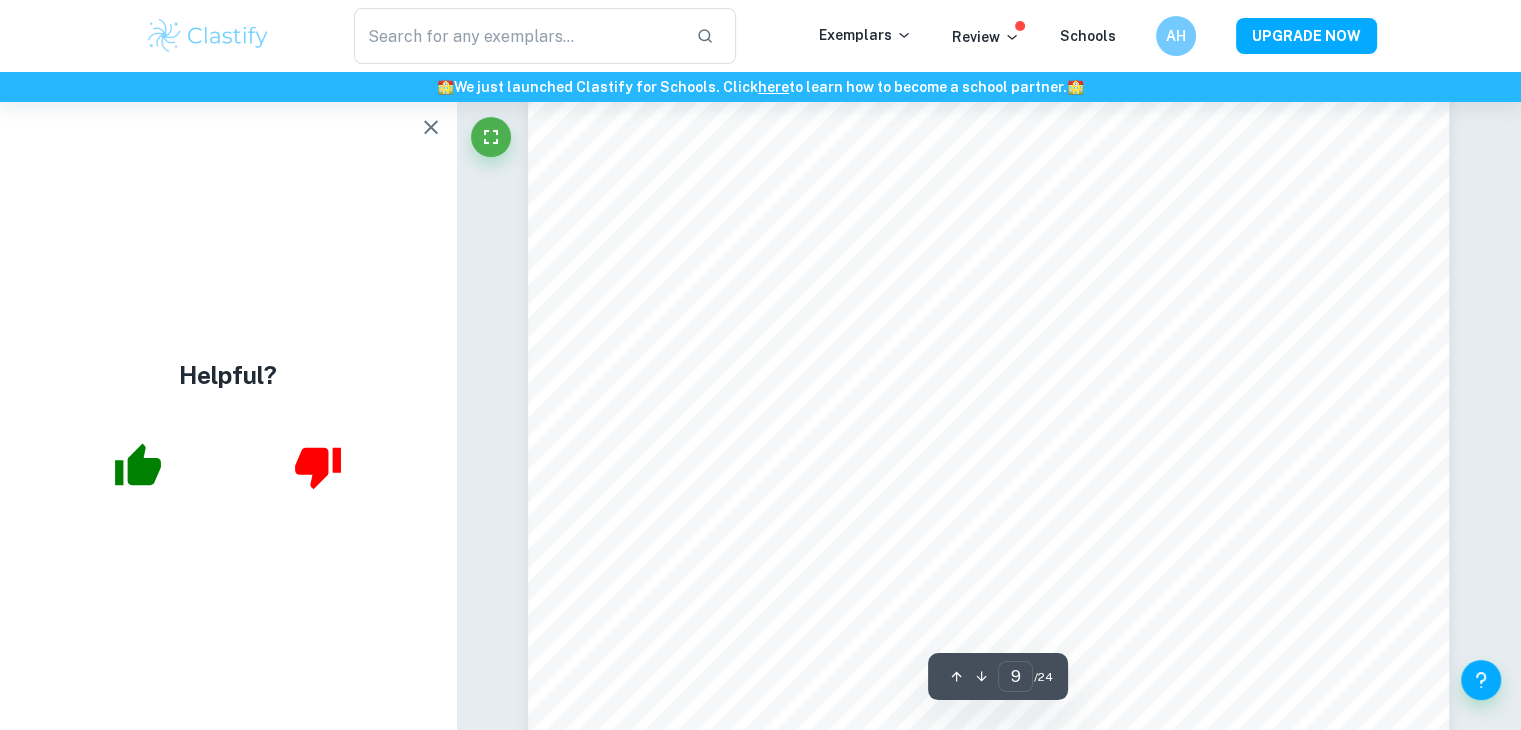 scroll, scrollTop: 10000, scrollLeft: 0, axis: vertical 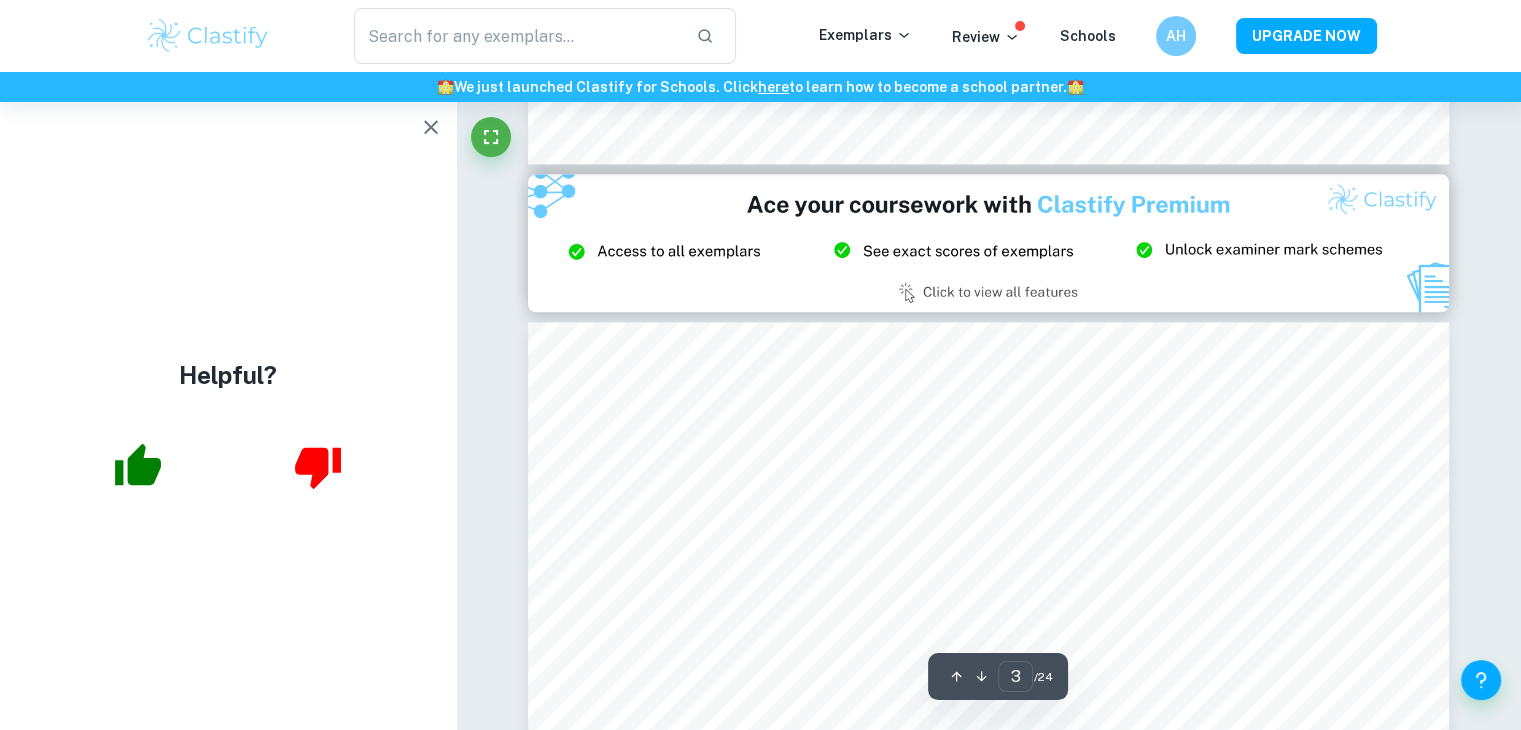type on "2" 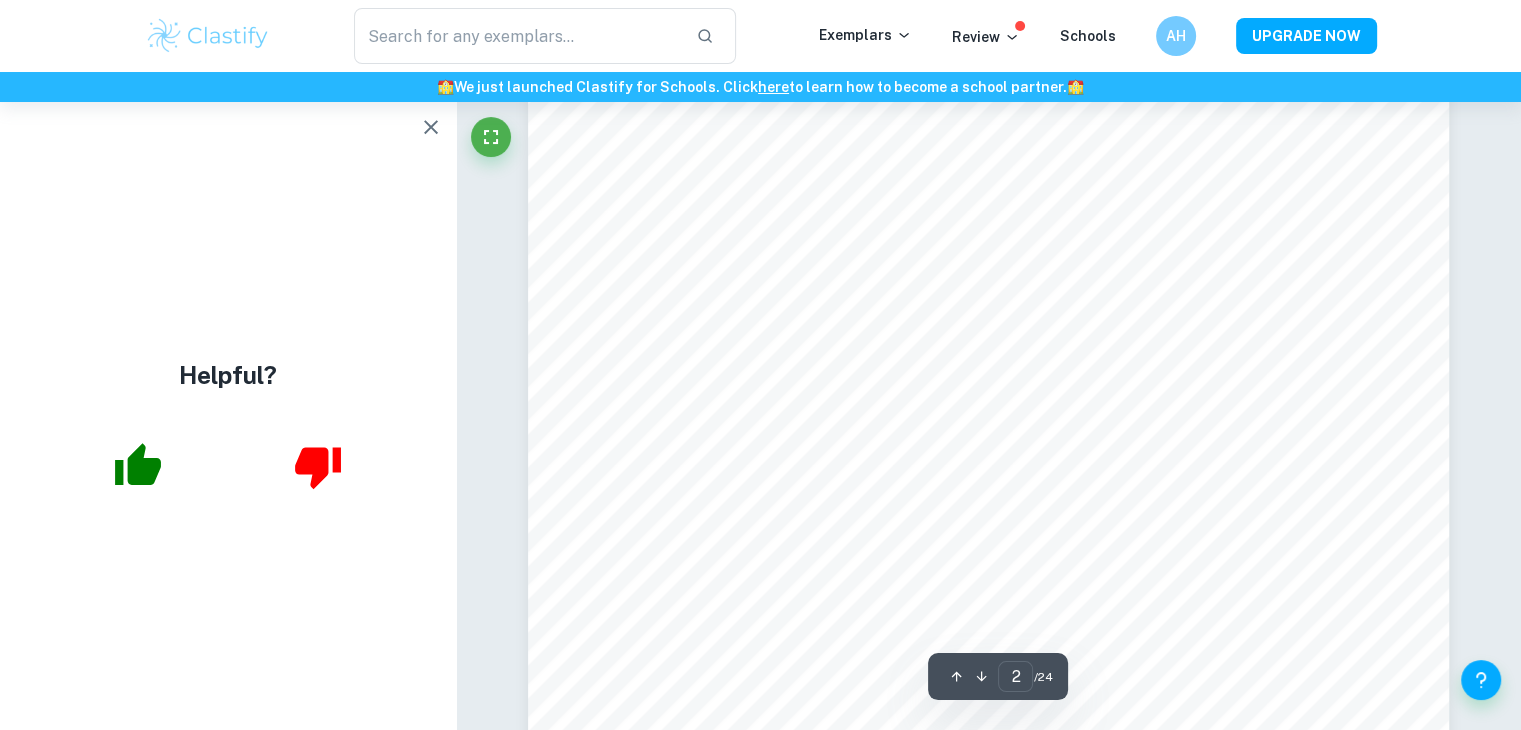 scroll, scrollTop: 1300, scrollLeft: 0, axis: vertical 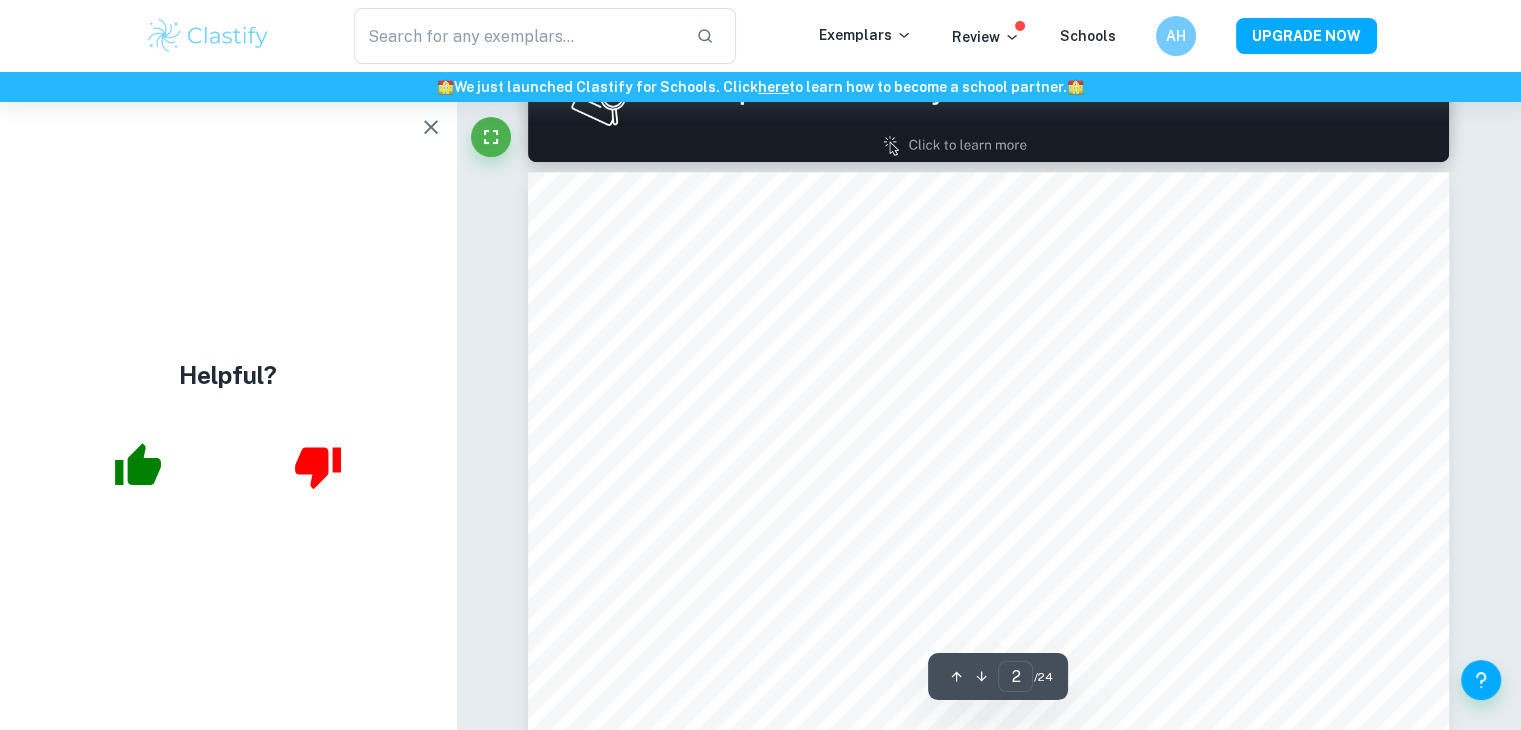 click 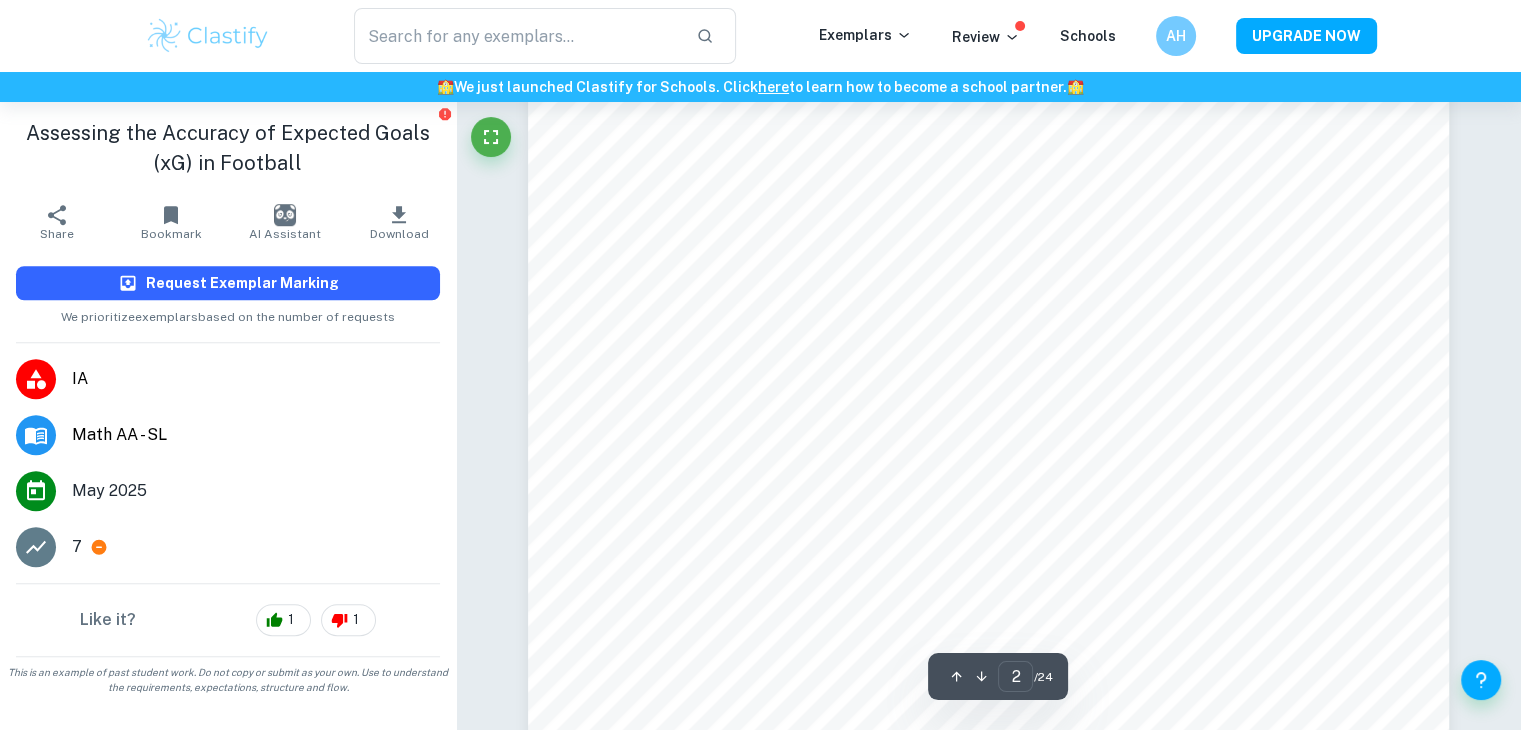 scroll, scrollTop: 1500, scrollLeft: 0, axis: vertical 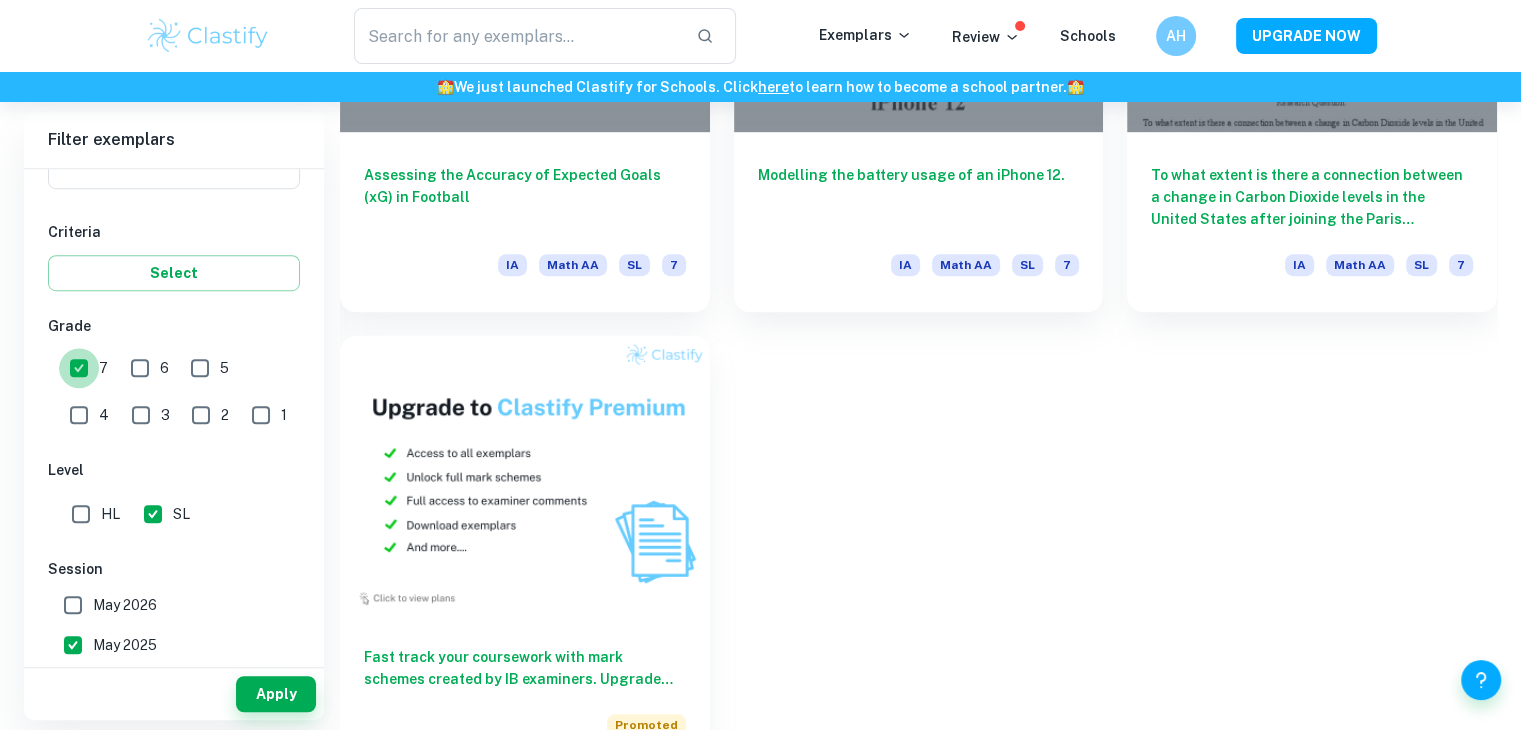 click on "7" at bounding box center [79, 368] 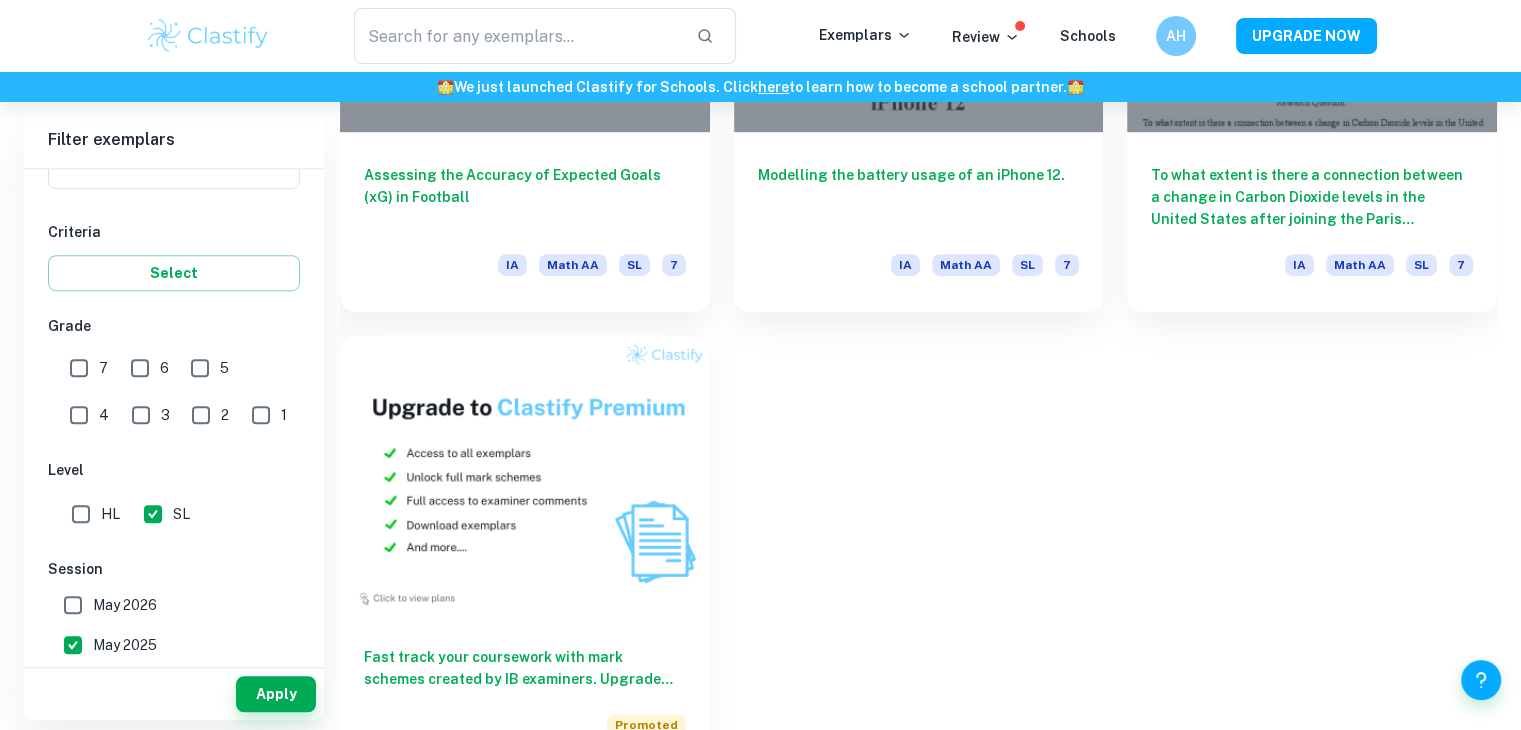 click on "7" at bounding box center (79, 368) 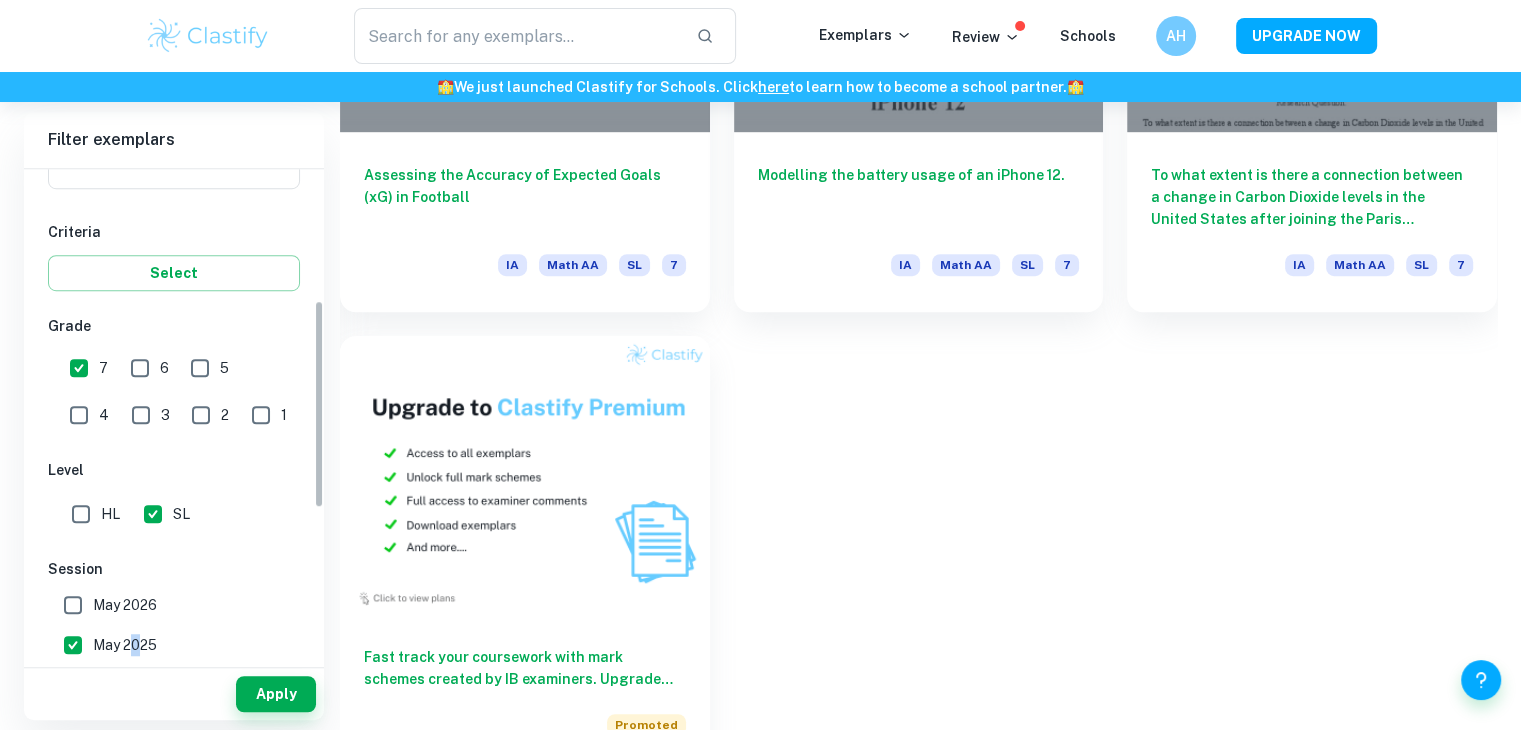 click on "May 2025" at bounding box center (168, 645) 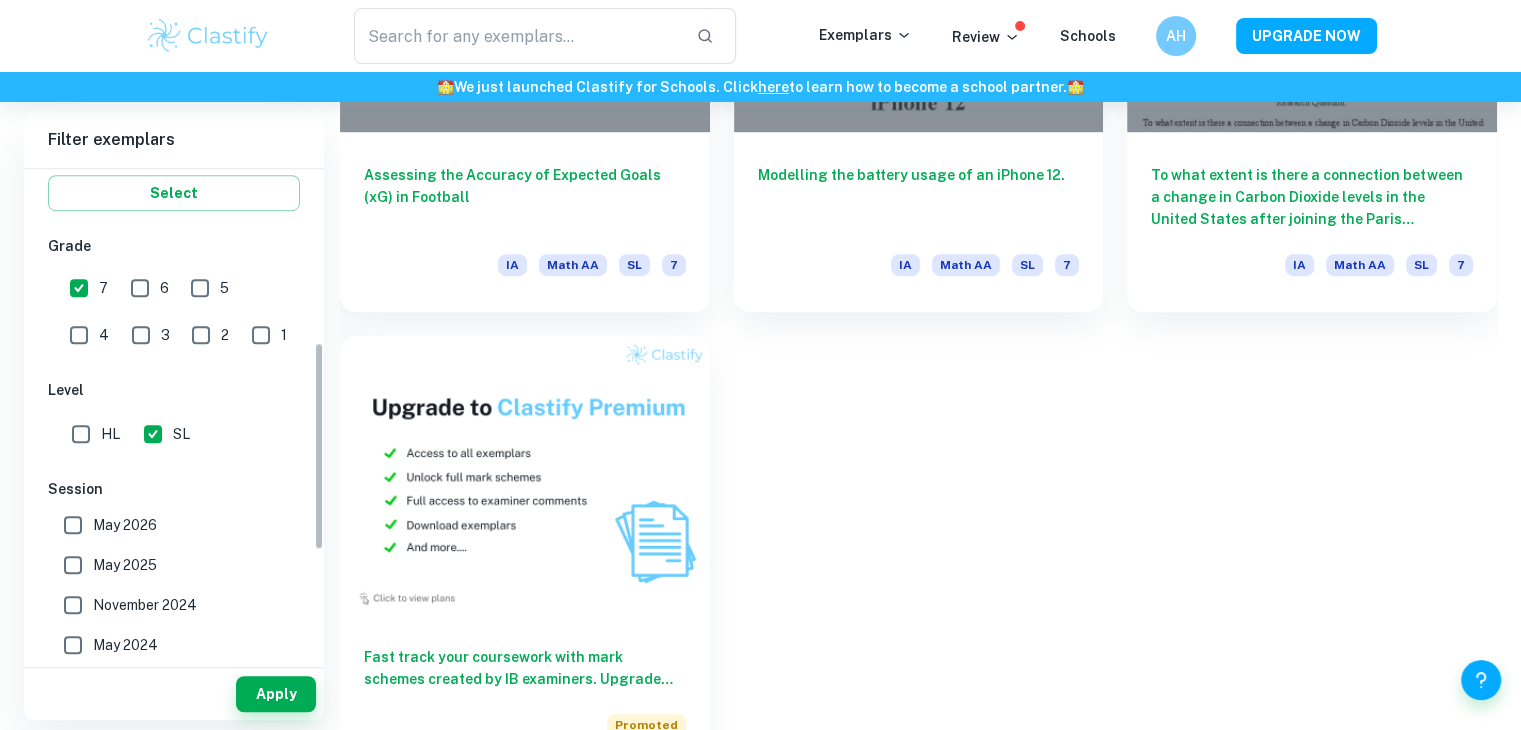 scroll, scrollTop: 412, scrollLeft: 0, axis: vertical 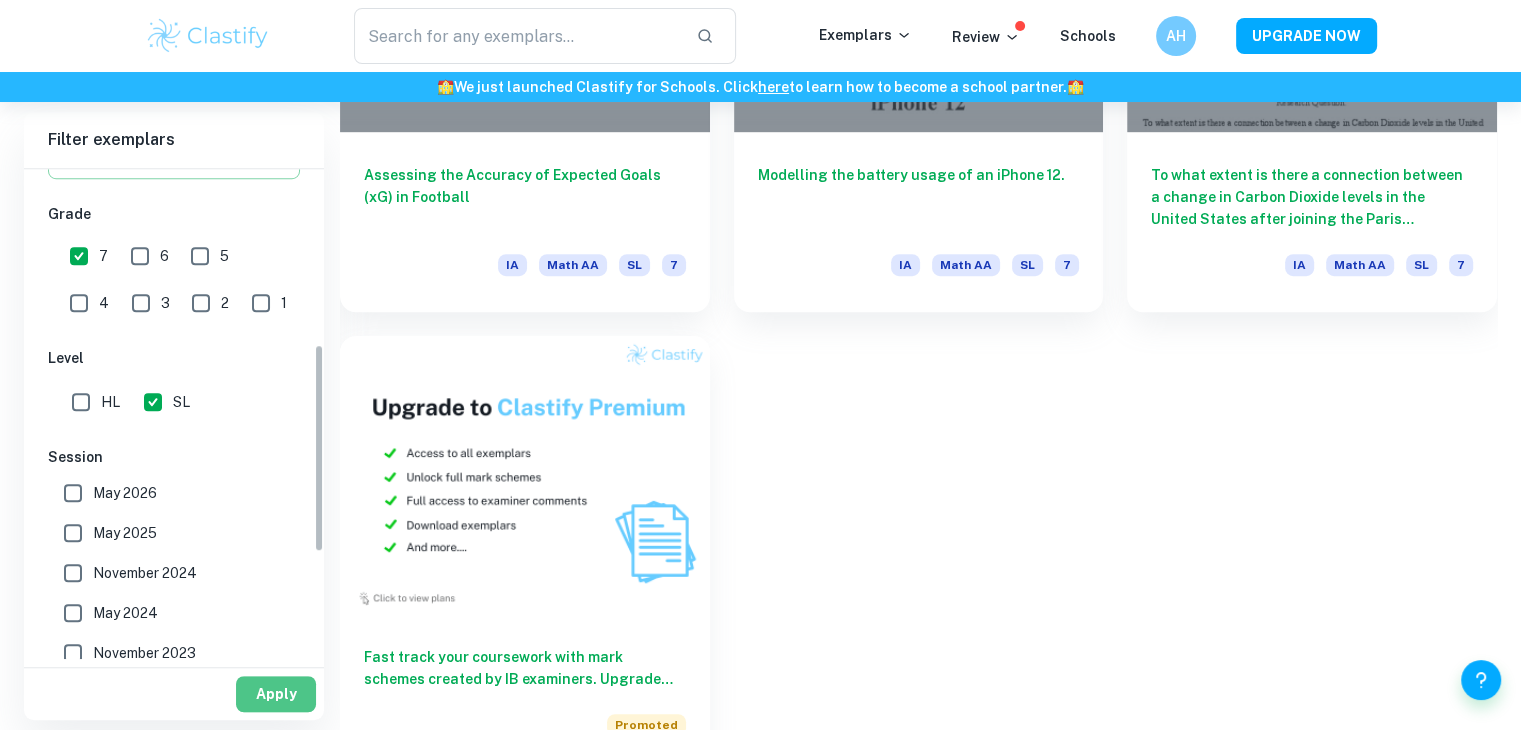 click on "Apply" at bounding box center [276, 694] 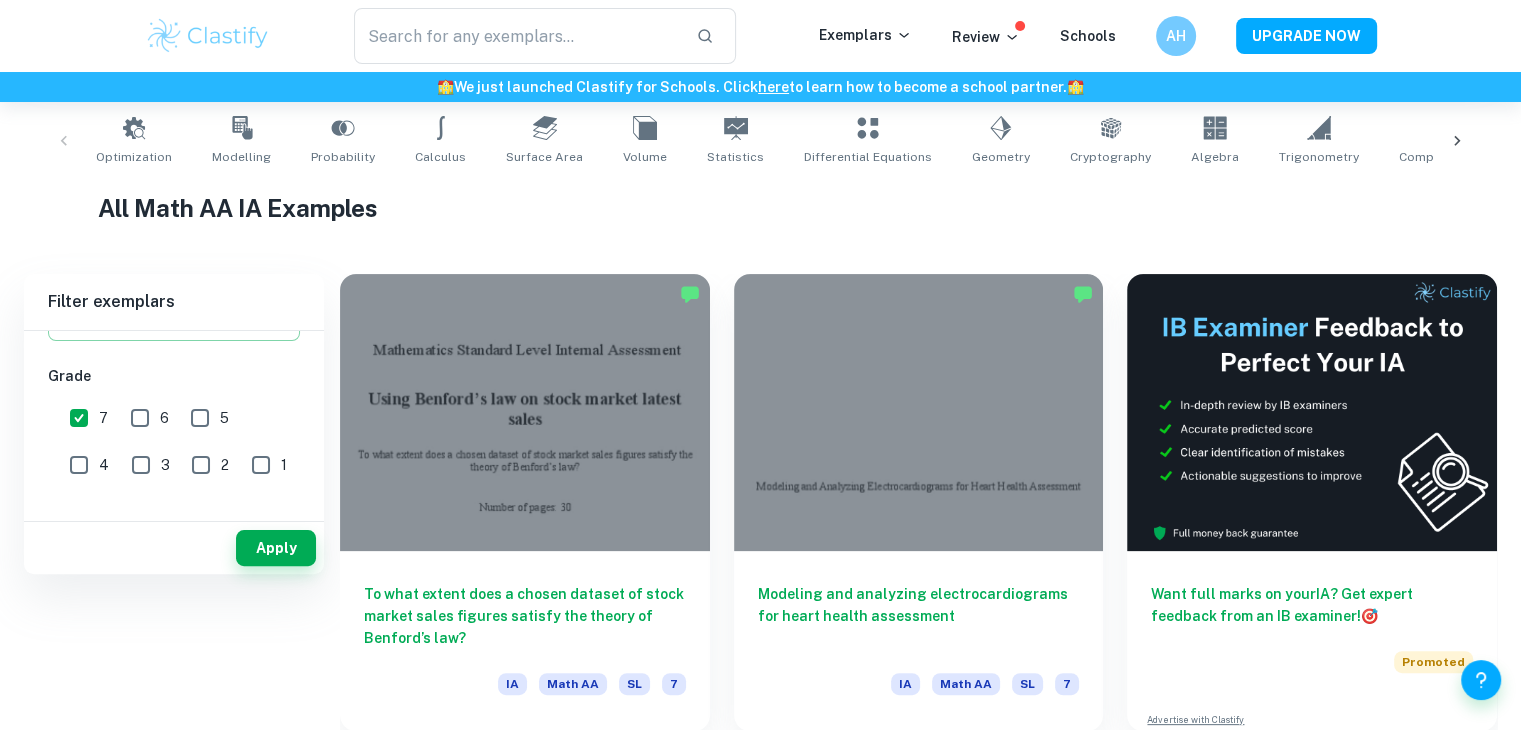 scroll, scrollTop: 0, scrollLeft: 0, axis: both 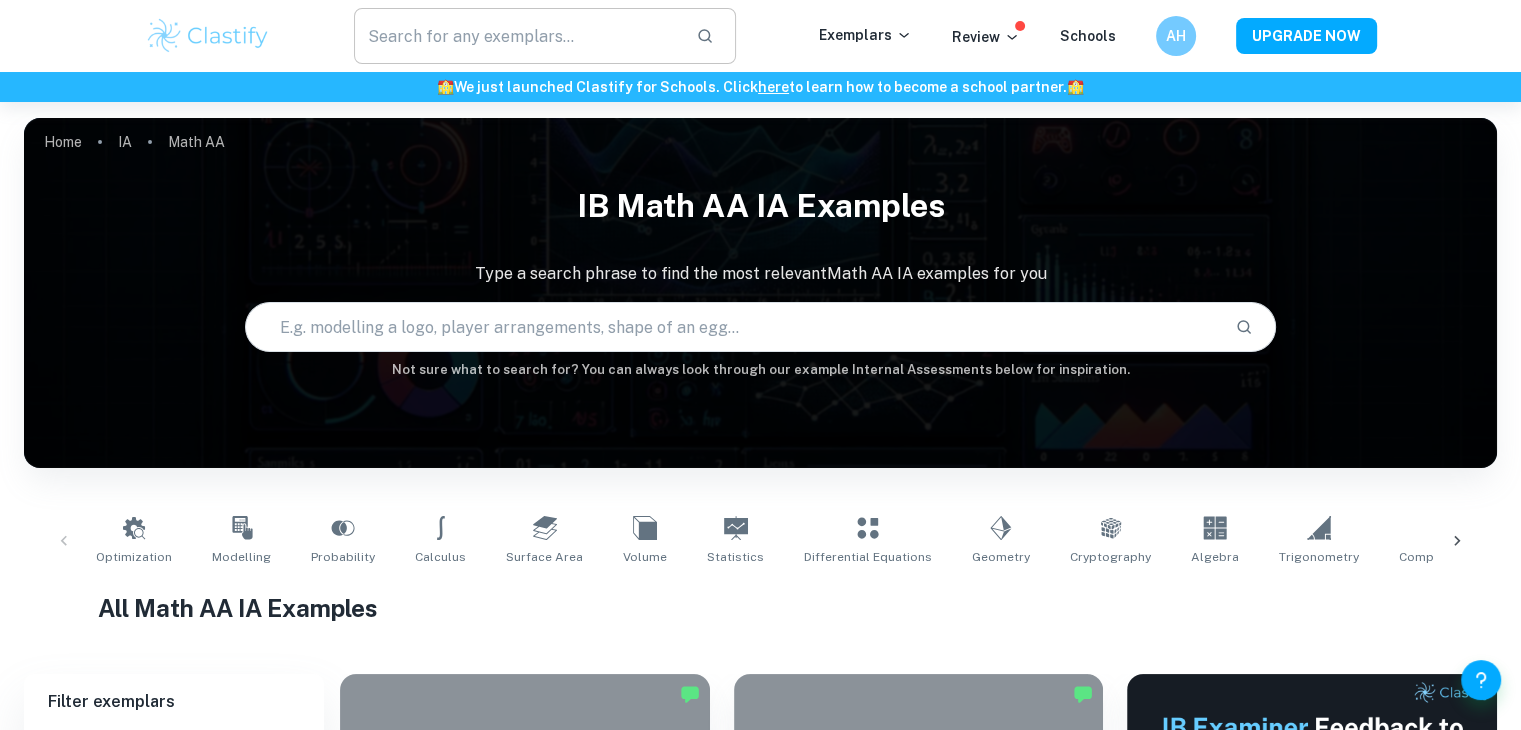 click at bounding box center (517, 36) 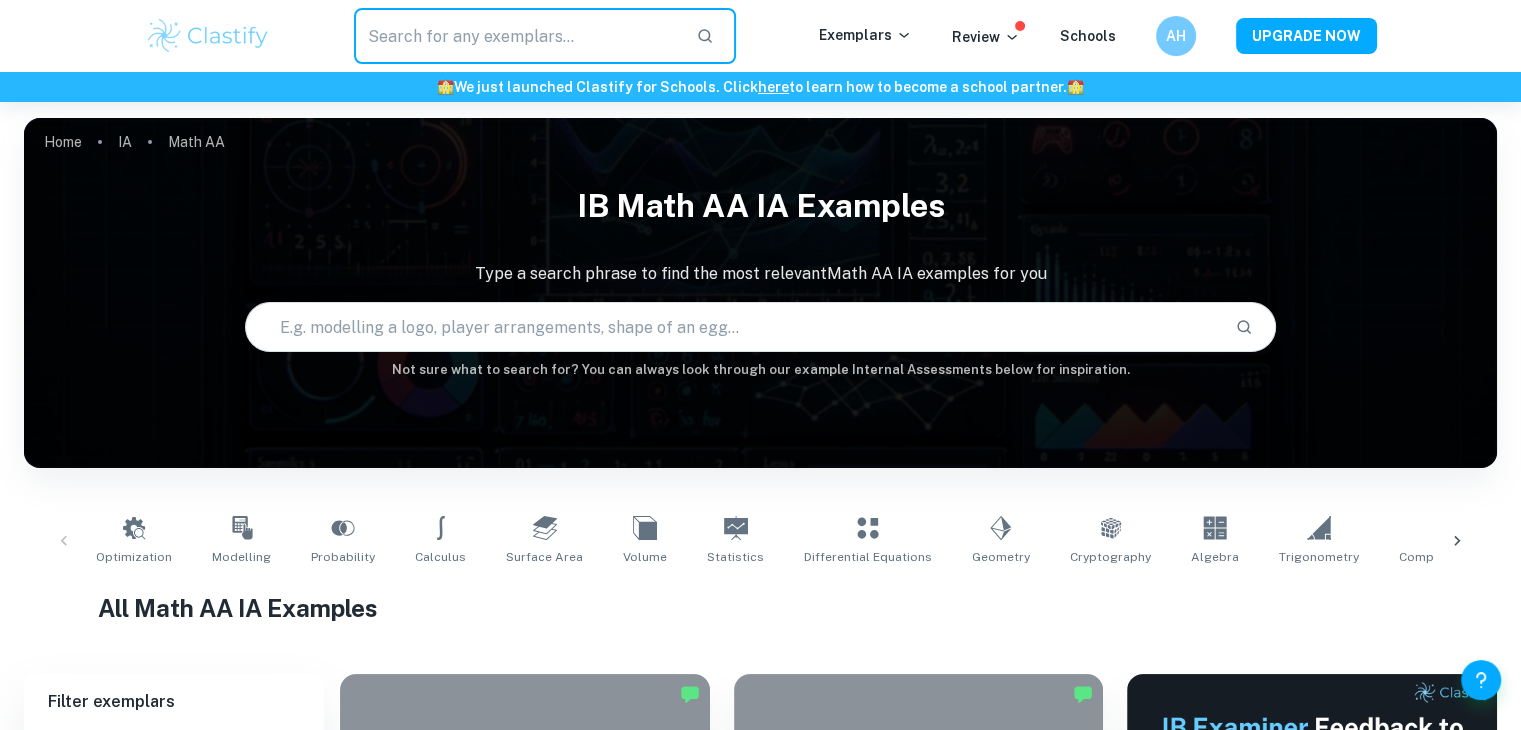 click at bounding box center (732, 327) 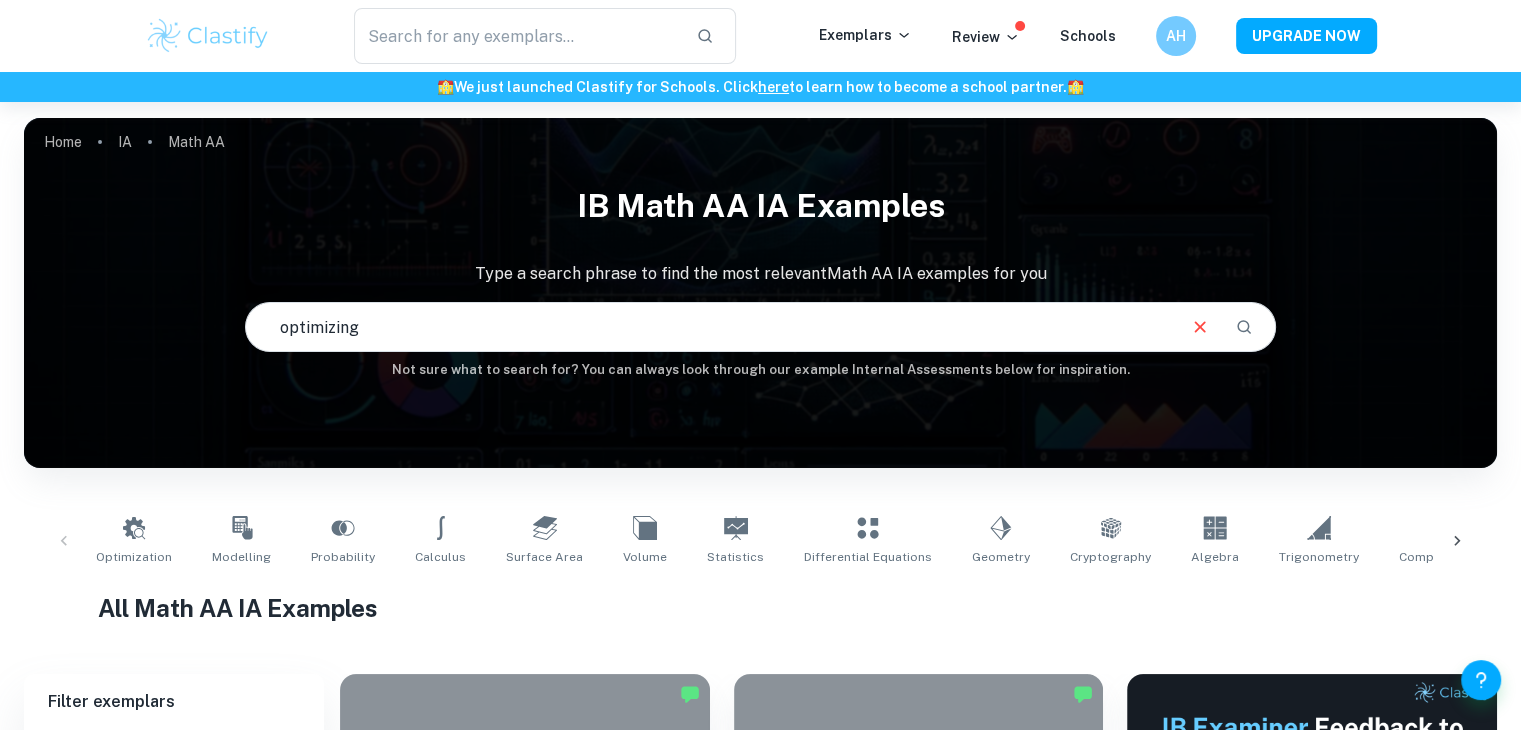 type on "optimizing" 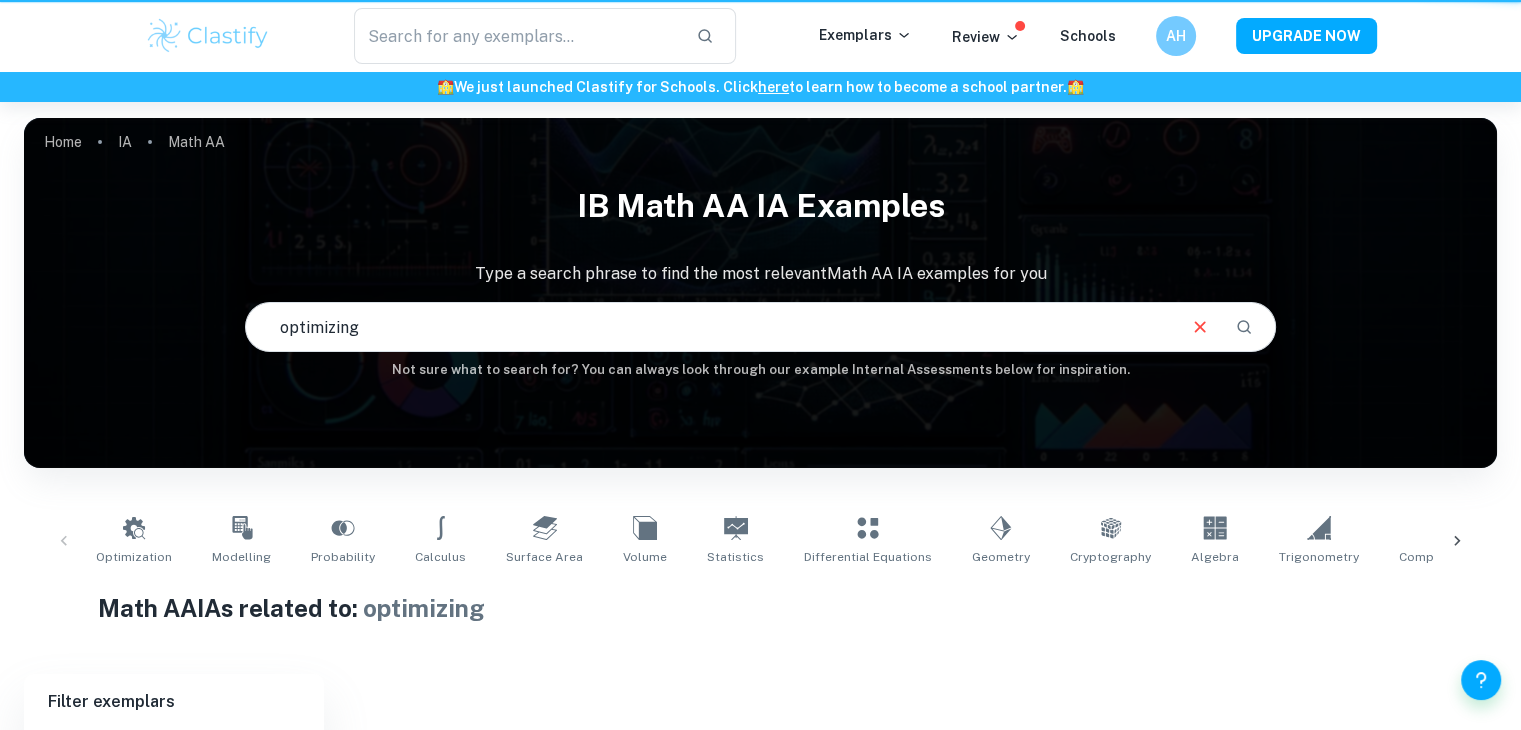 scroll, scrollTop: 319, scrollLeft: 0, axis: vertical 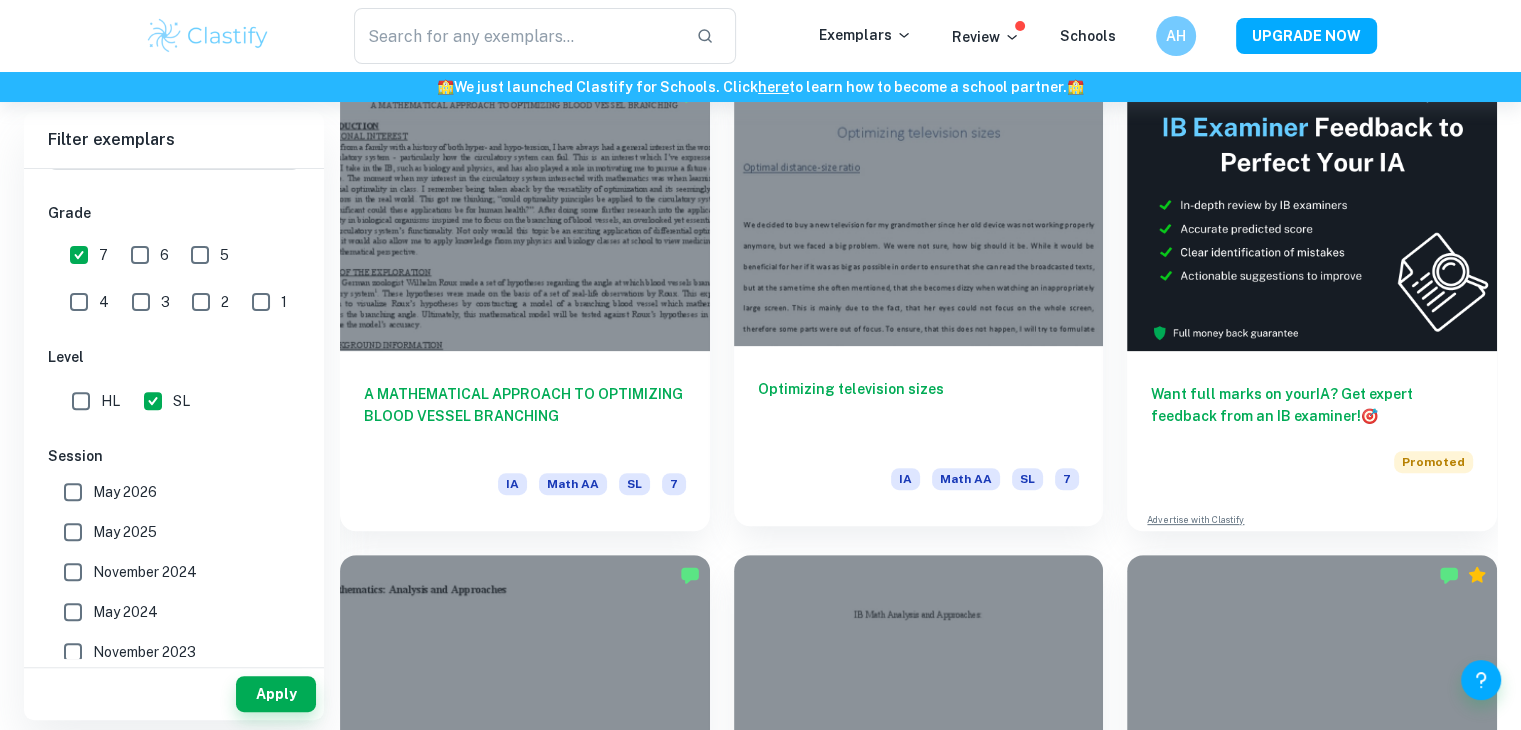 click on "Optimizing television sizes IA Math AA SL 7" at bounding box center (919, 436) 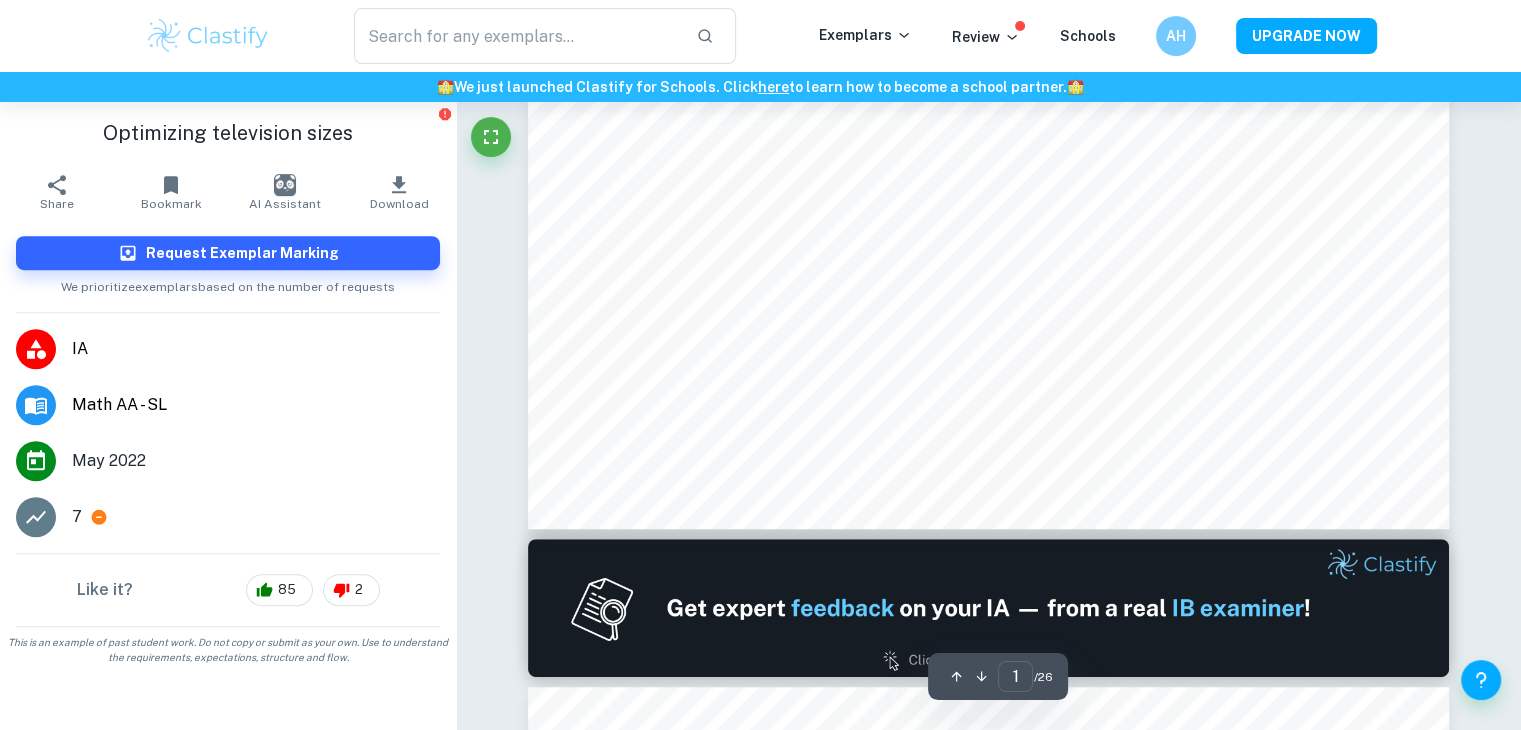 scroll, scrollTop: 900, scrollLeft: 0, axis: vertical 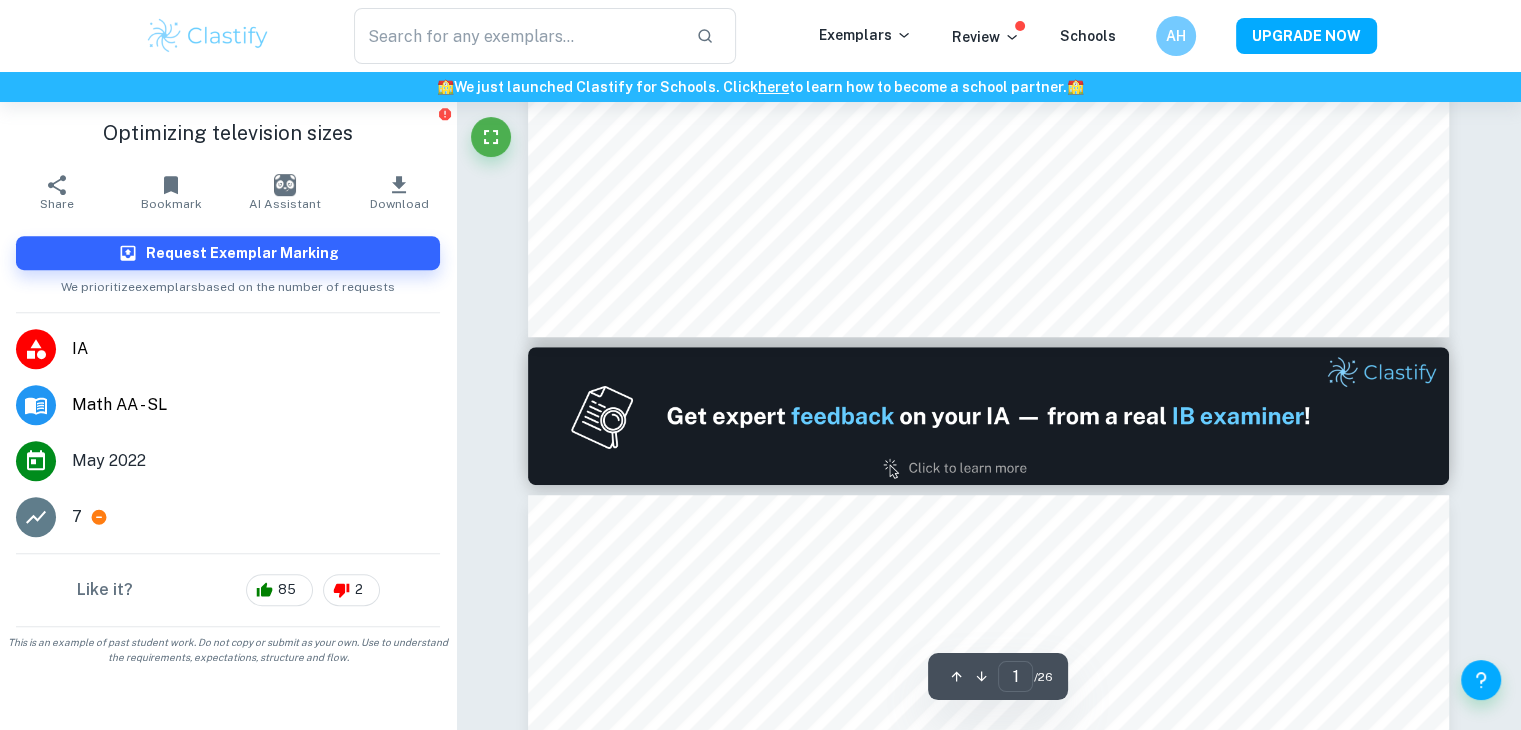 type on "2" 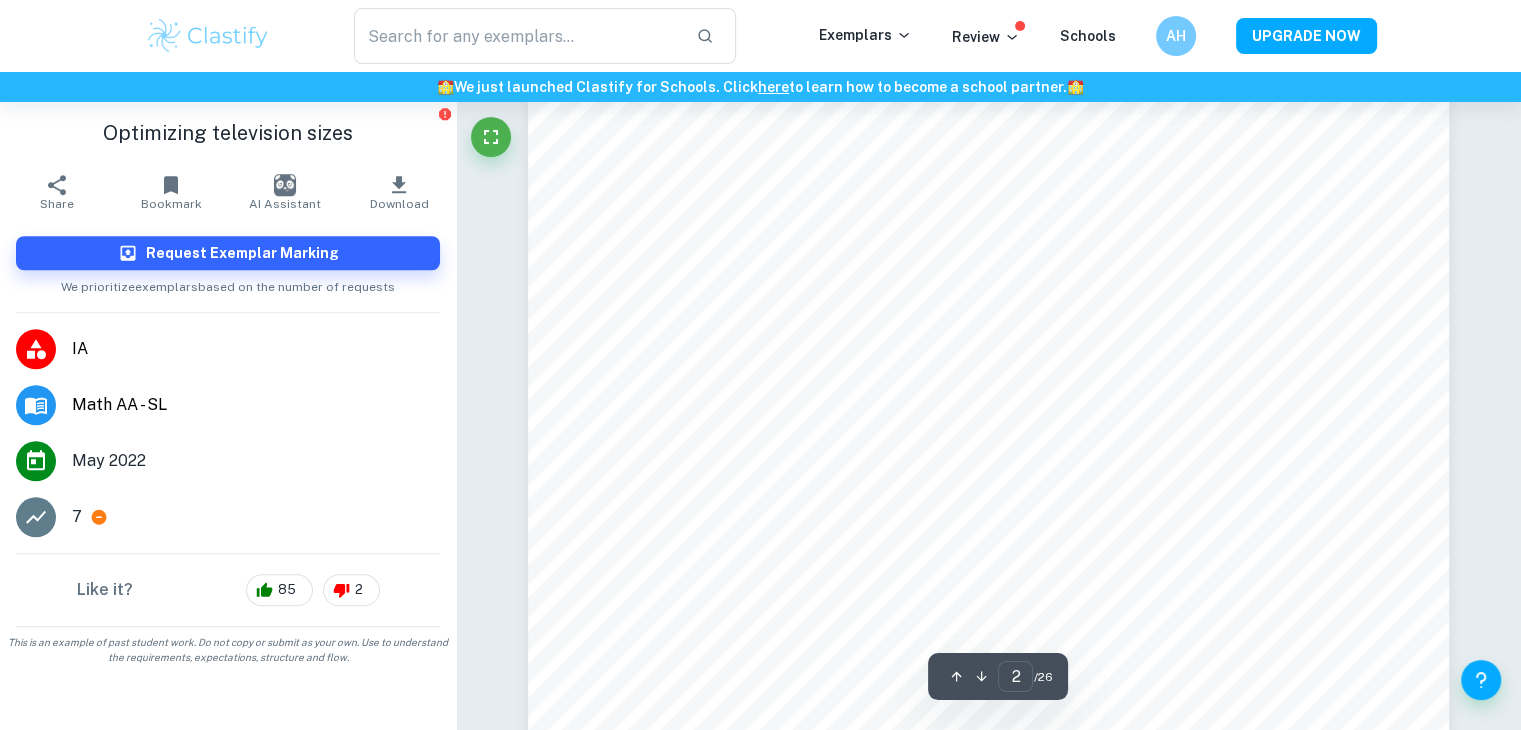 scroll, scrollTop: 1700, scrollLeft: 0, axis: vertical 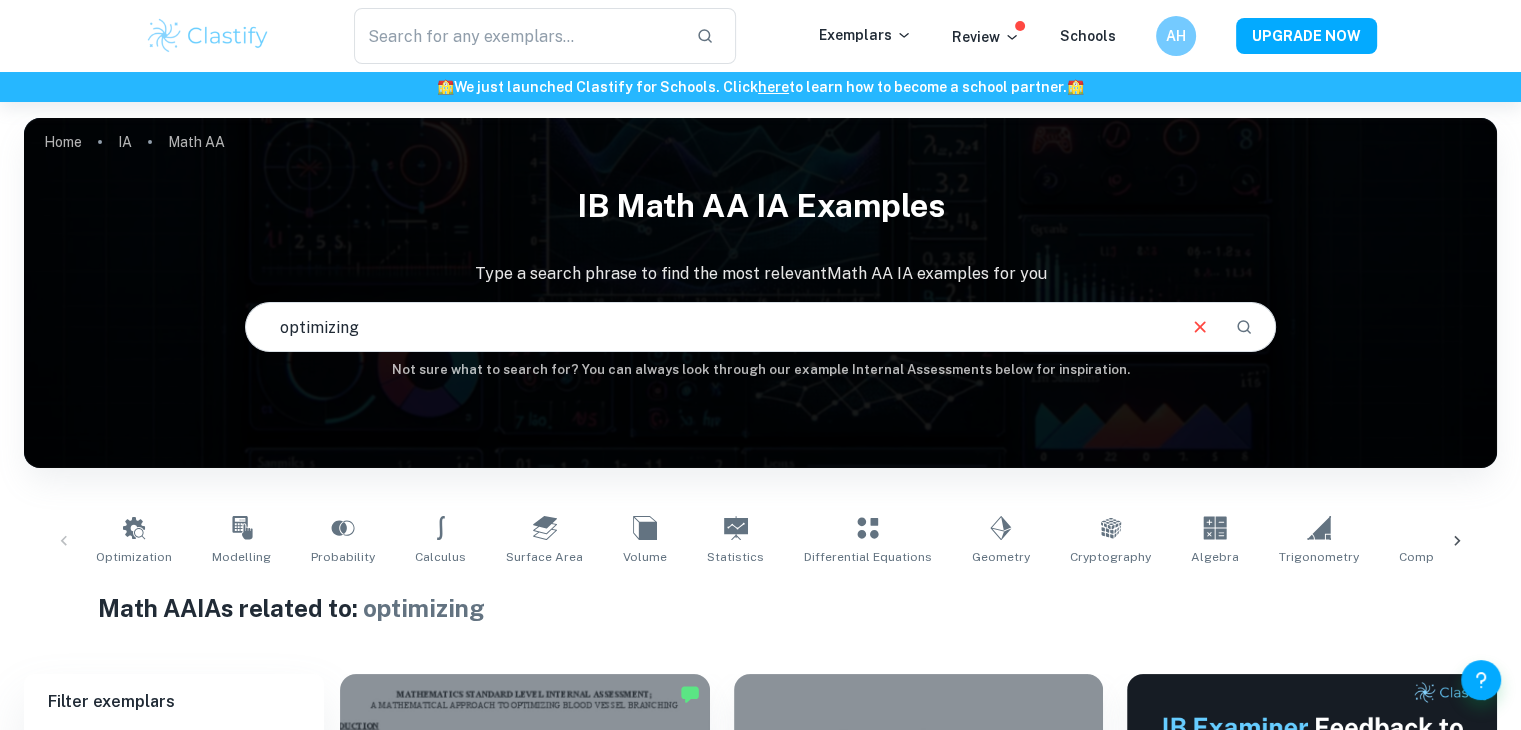 click on "optimizing" at bounding box center [709, 327] 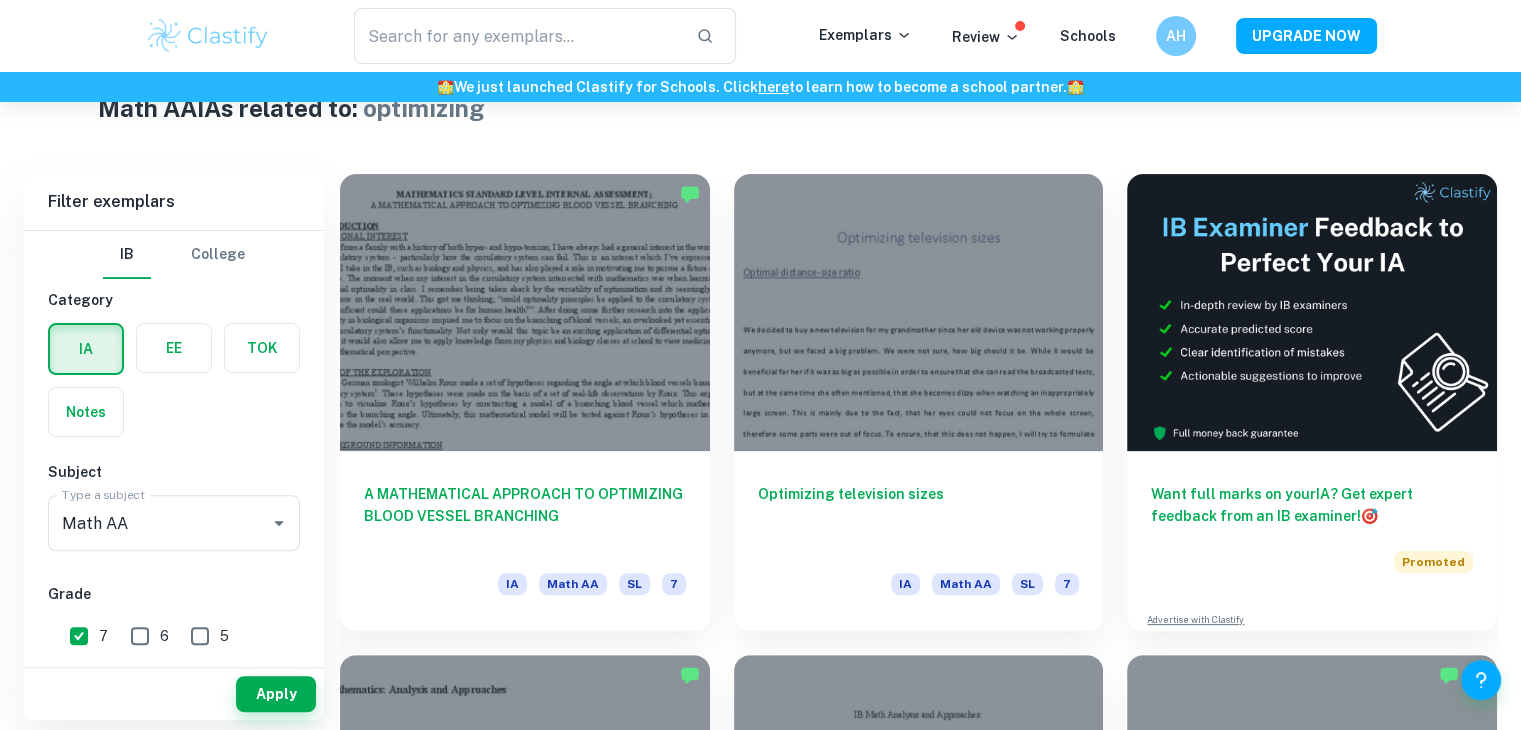 scroll, scrollTop: 0, scrollLeft: 0, axis: both 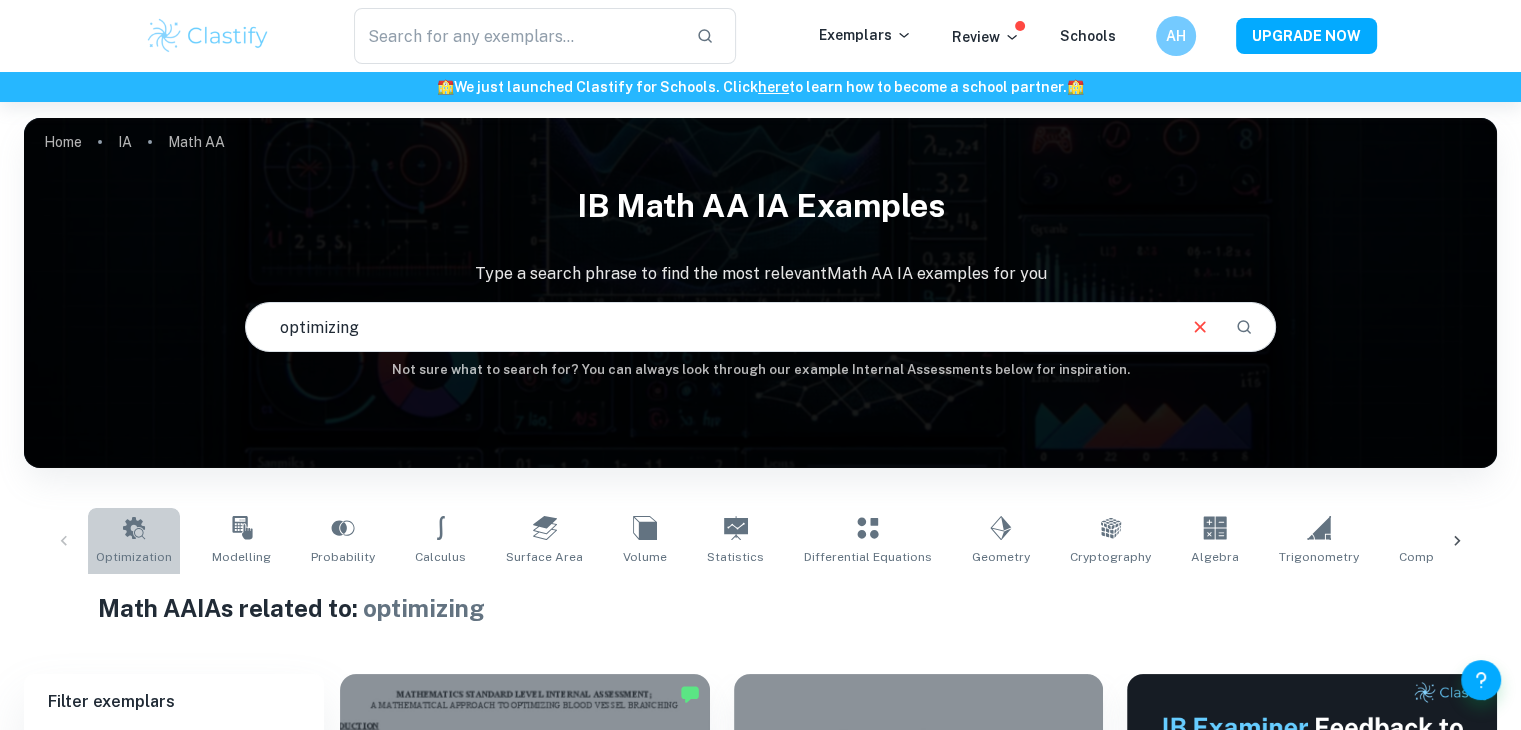 click 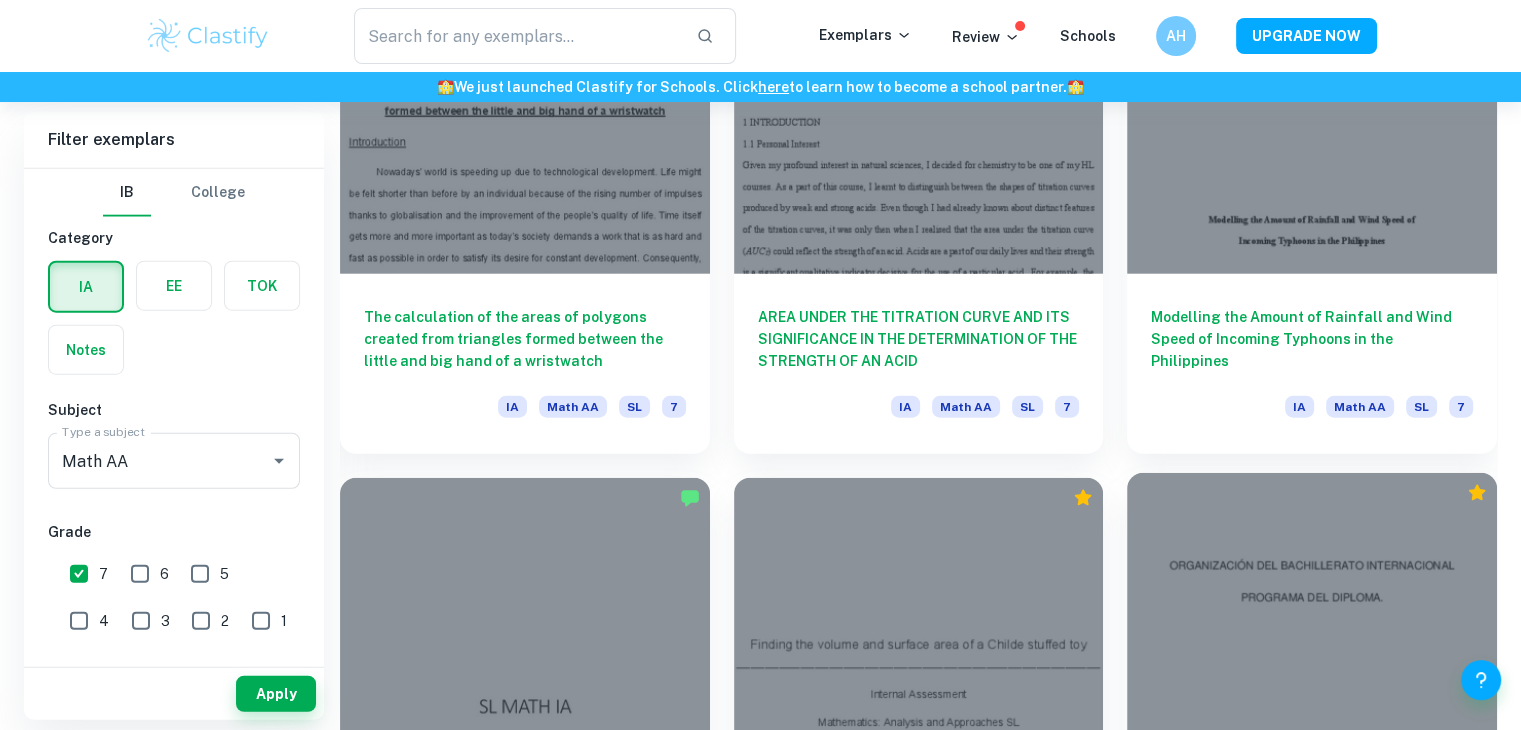 scroll, scrollTop: 5213, scrollLeft: 0, axis: vertical 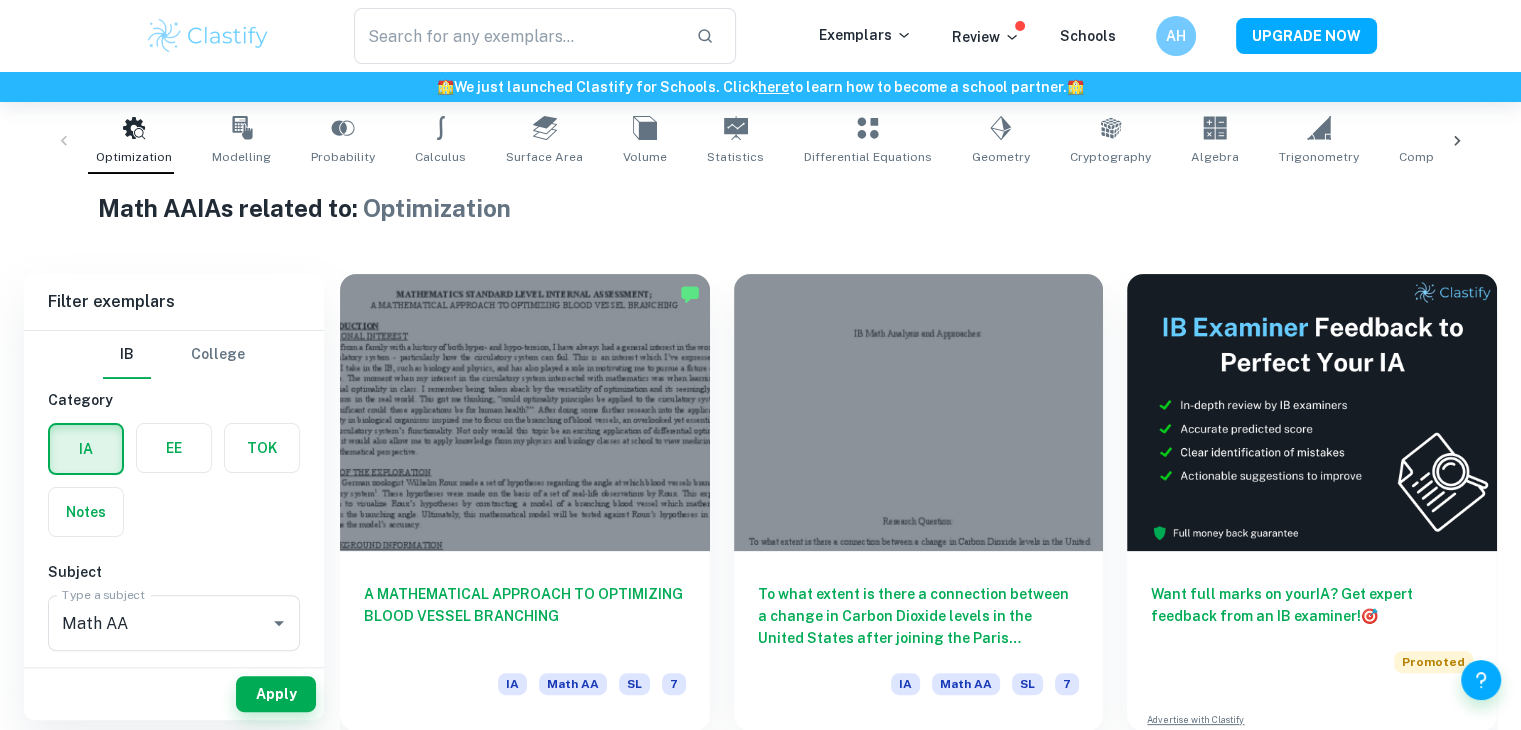 click at bounding box center [525, 412] 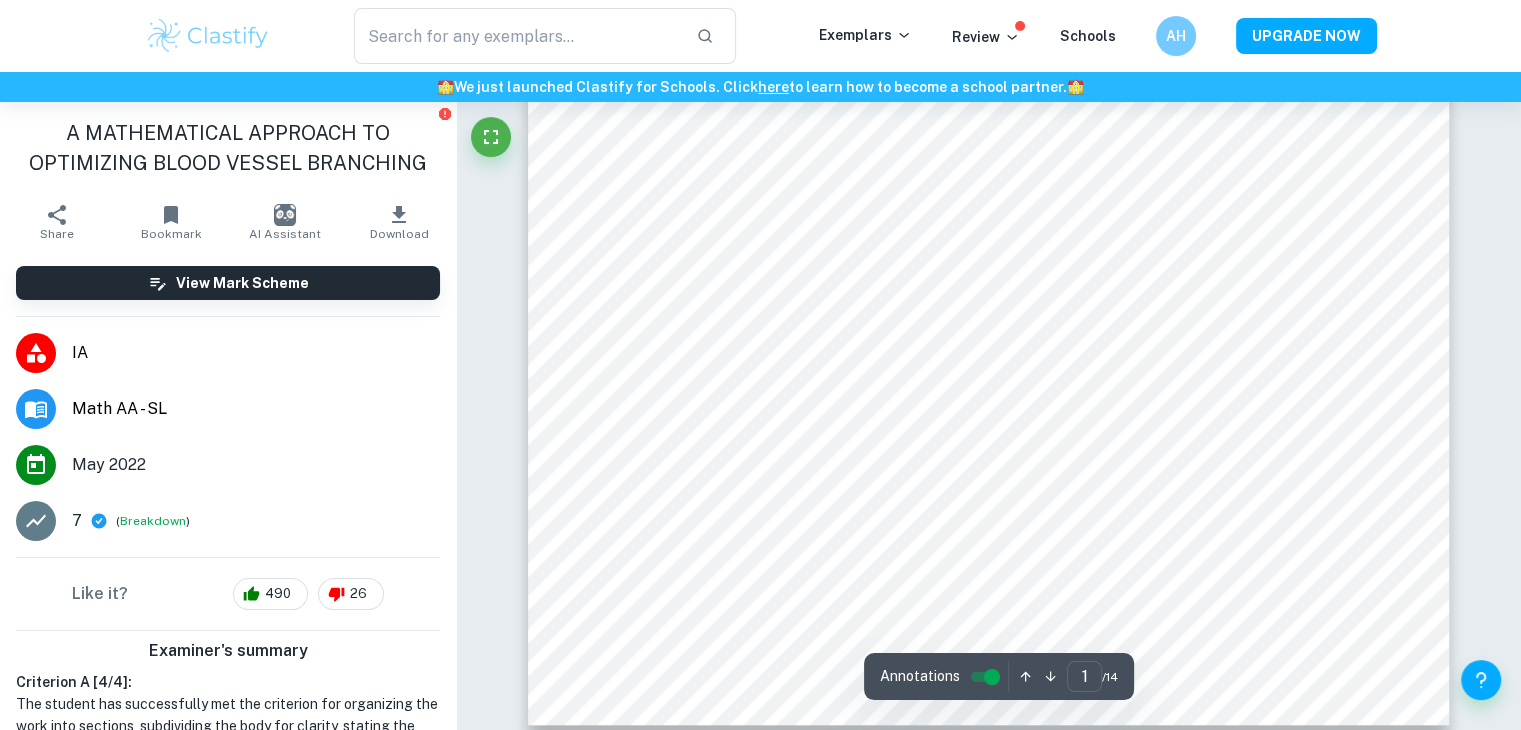 scroll, scrollTop: 1400, scrollLeft: 0, axis: vertical 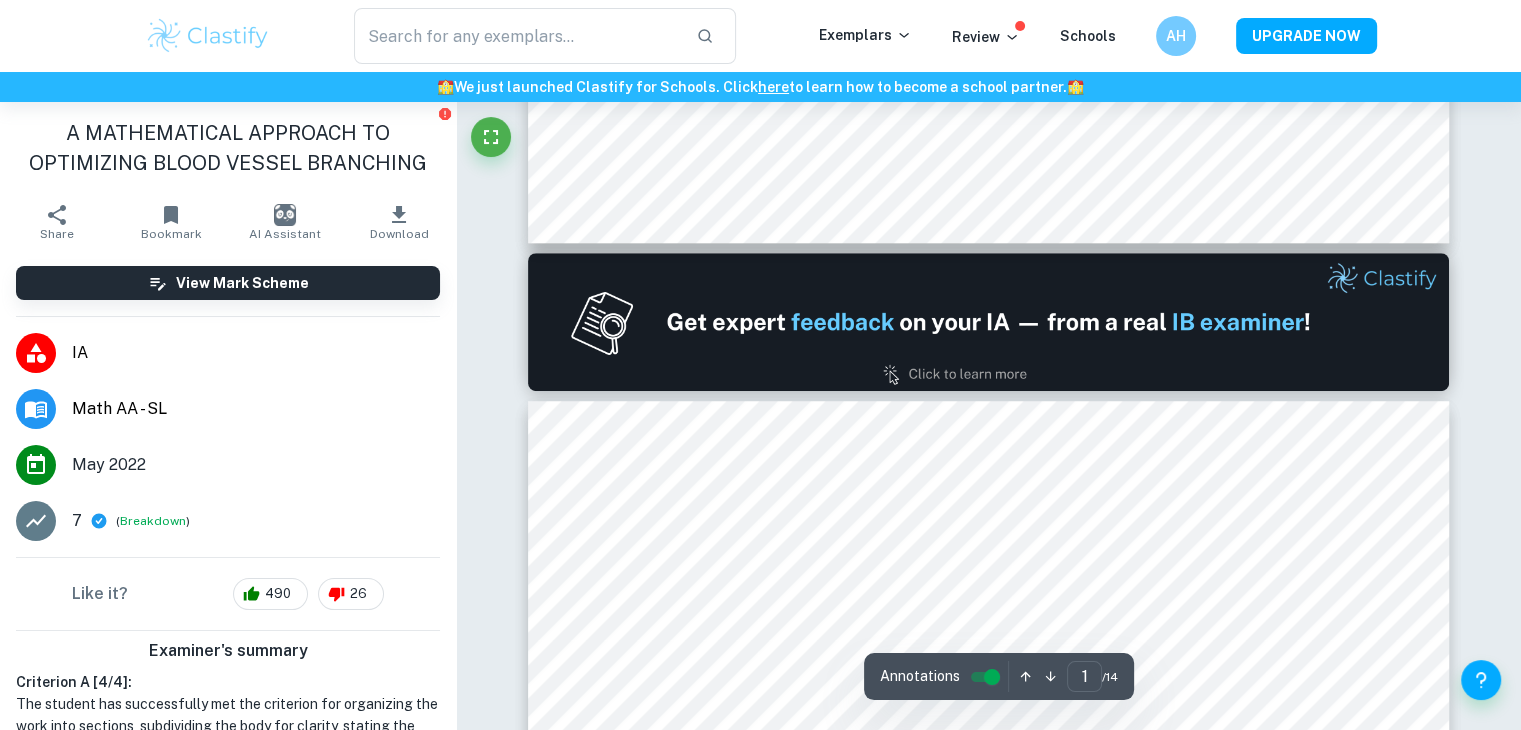 type on "2" 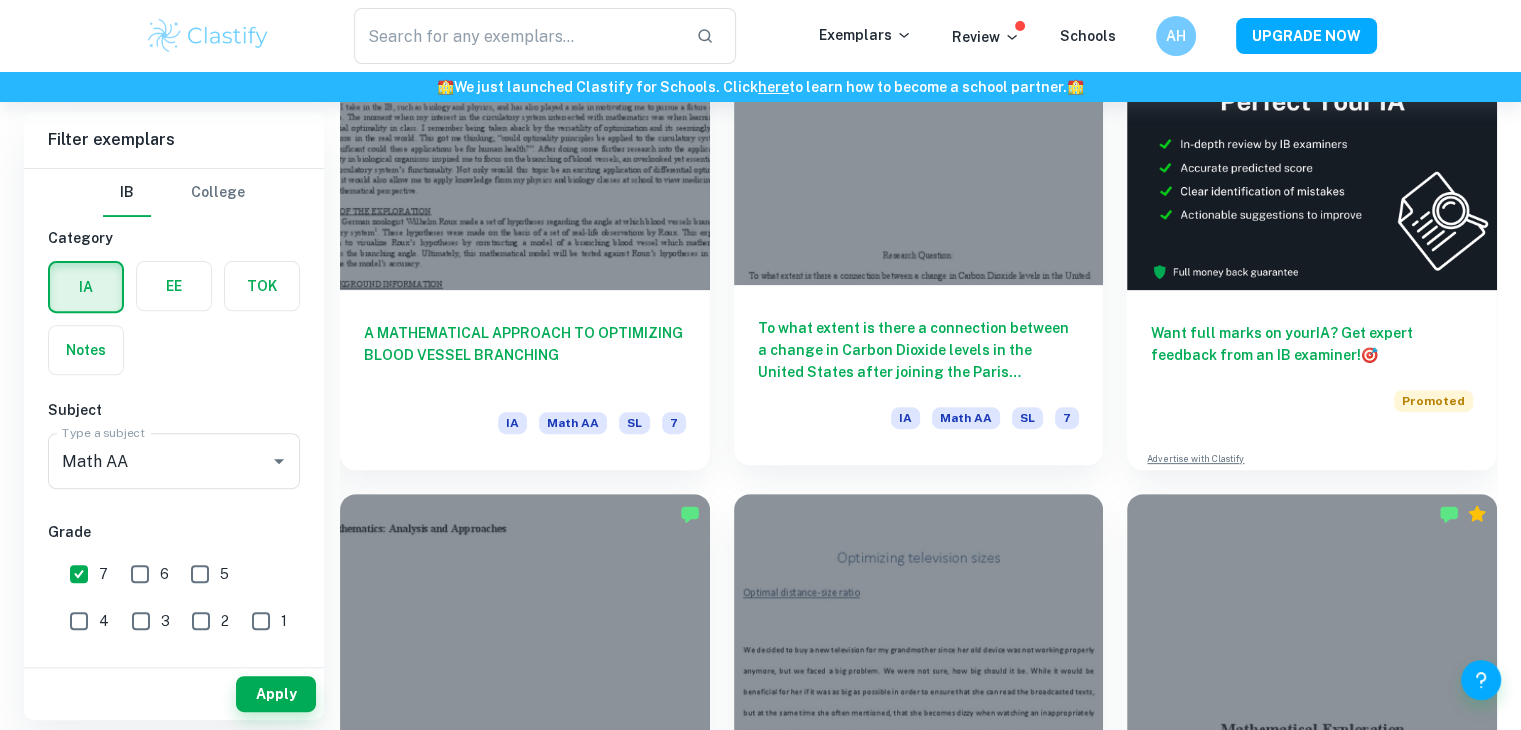 scroll, scrollTop: 644, scrollLeft: 0, axis: vertical 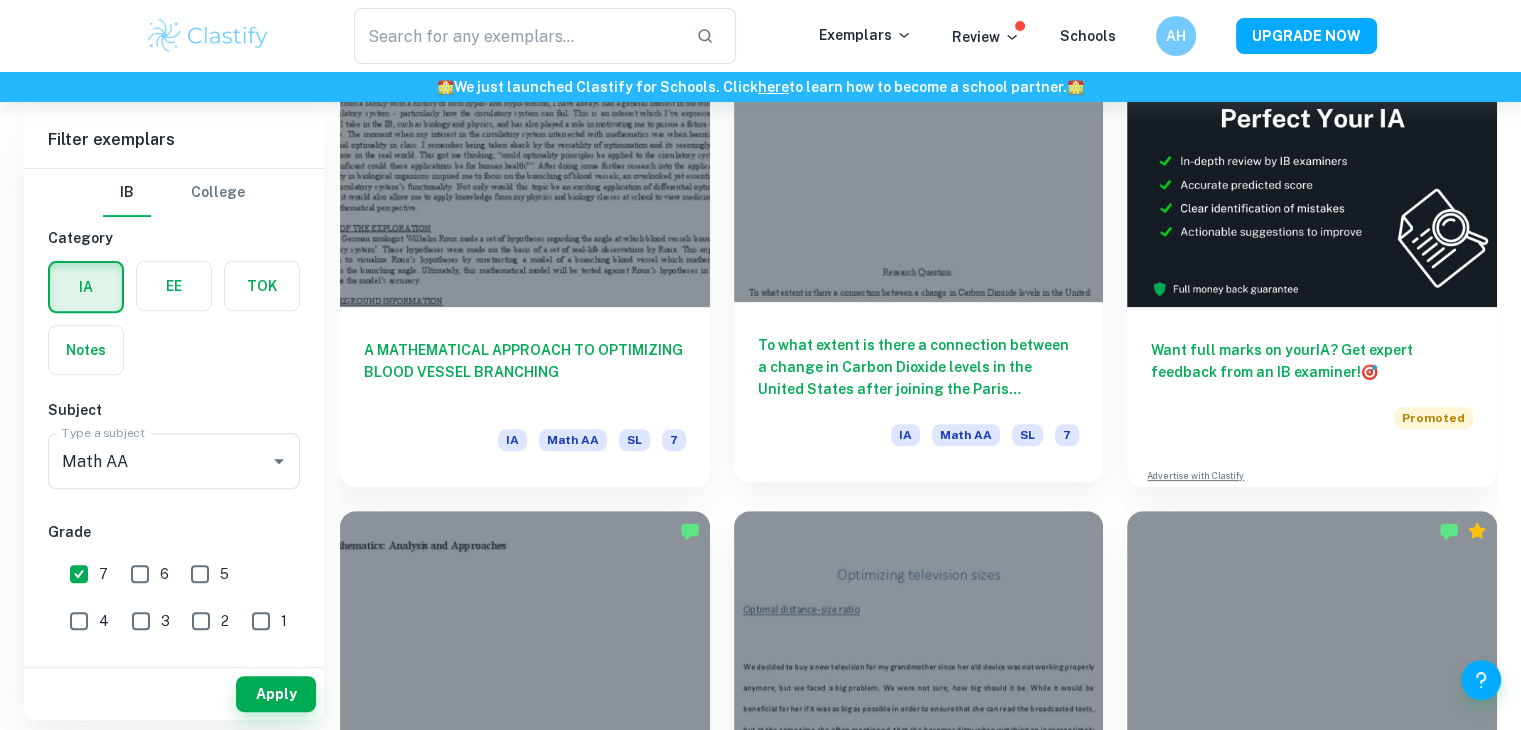 click on "To what extent is there a connection between a change in Carbon Dioxide levels in the United States after joining the Paris Agreement in 2016?" at bounding box center (919, 367) 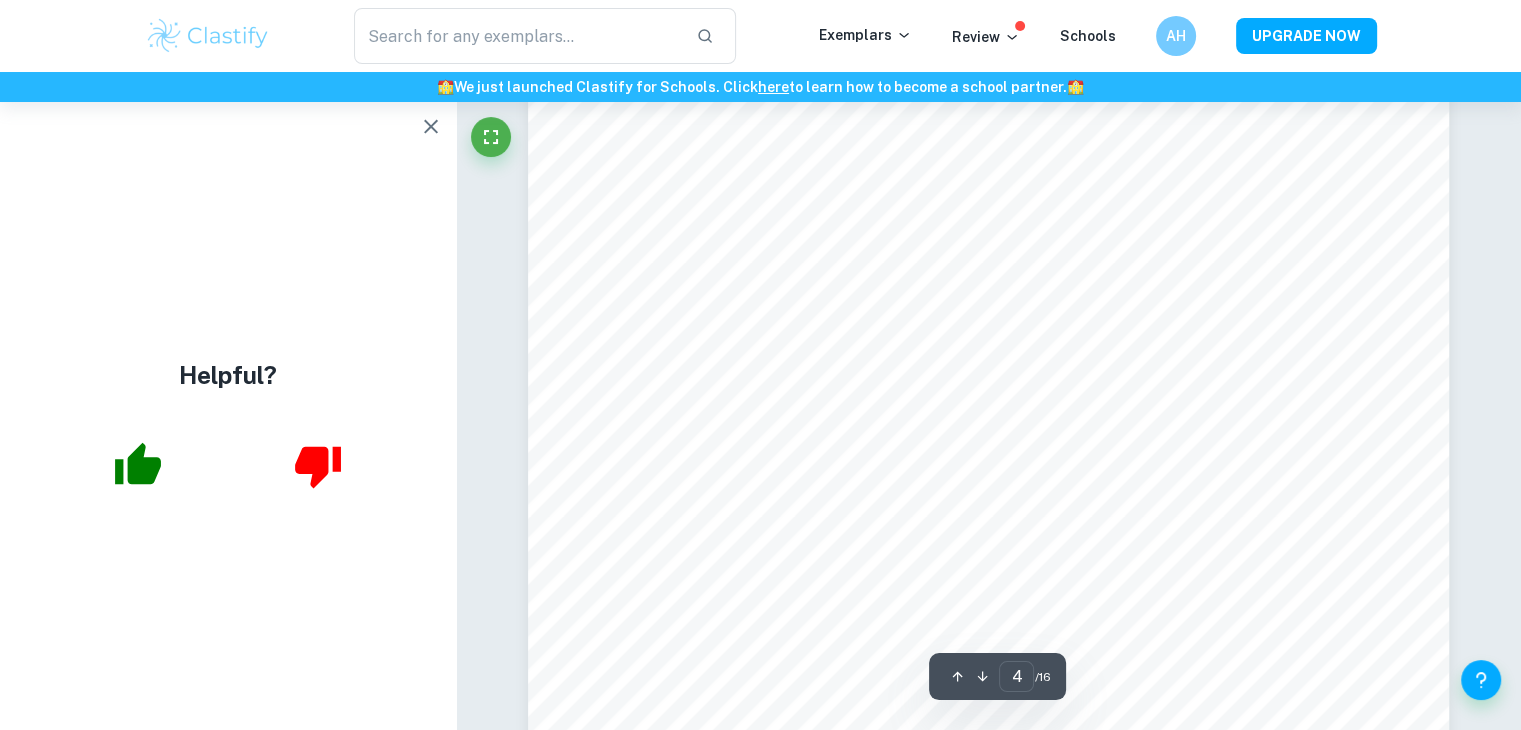 scroll, scrollTop: 3900, scrollLeft: 0, axis: vertical 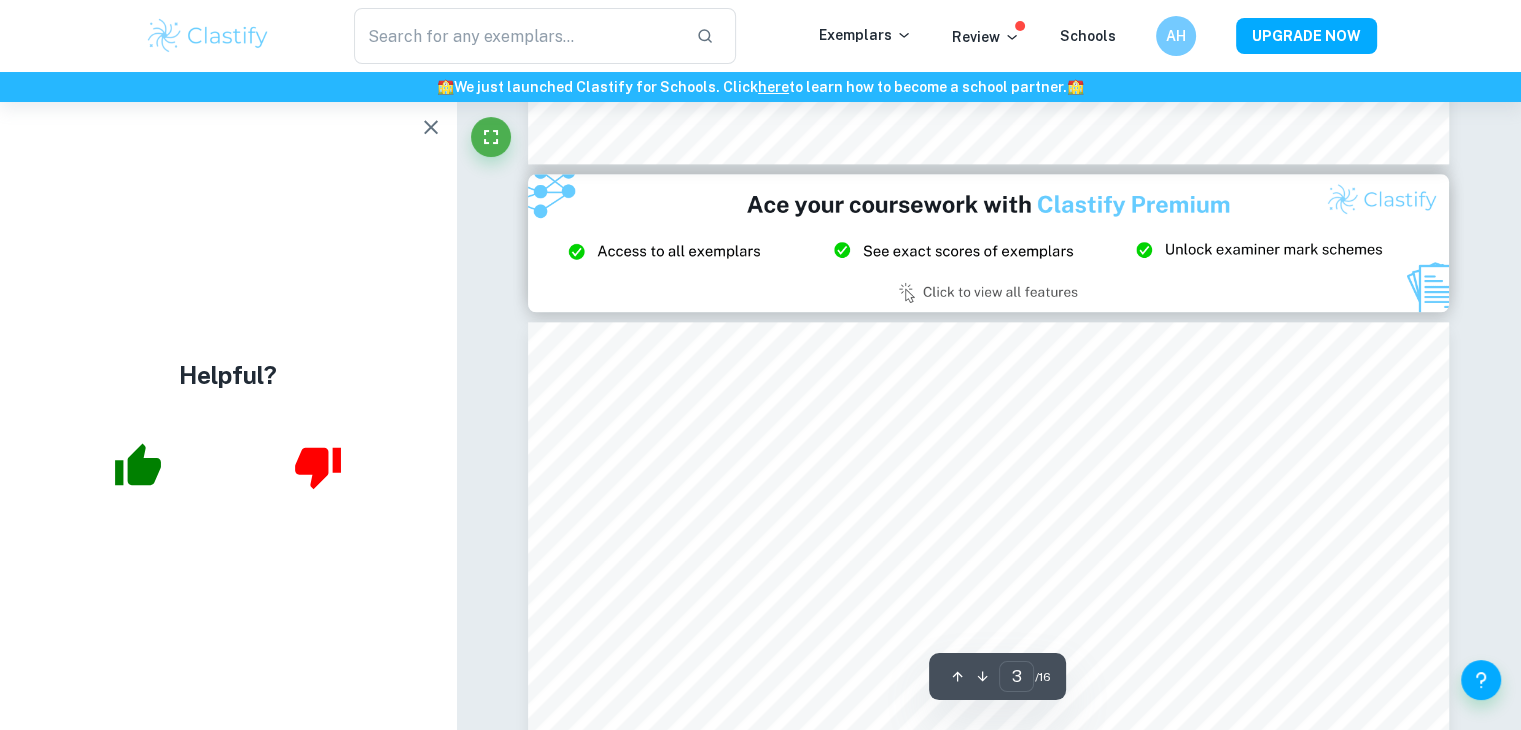 type on "2" 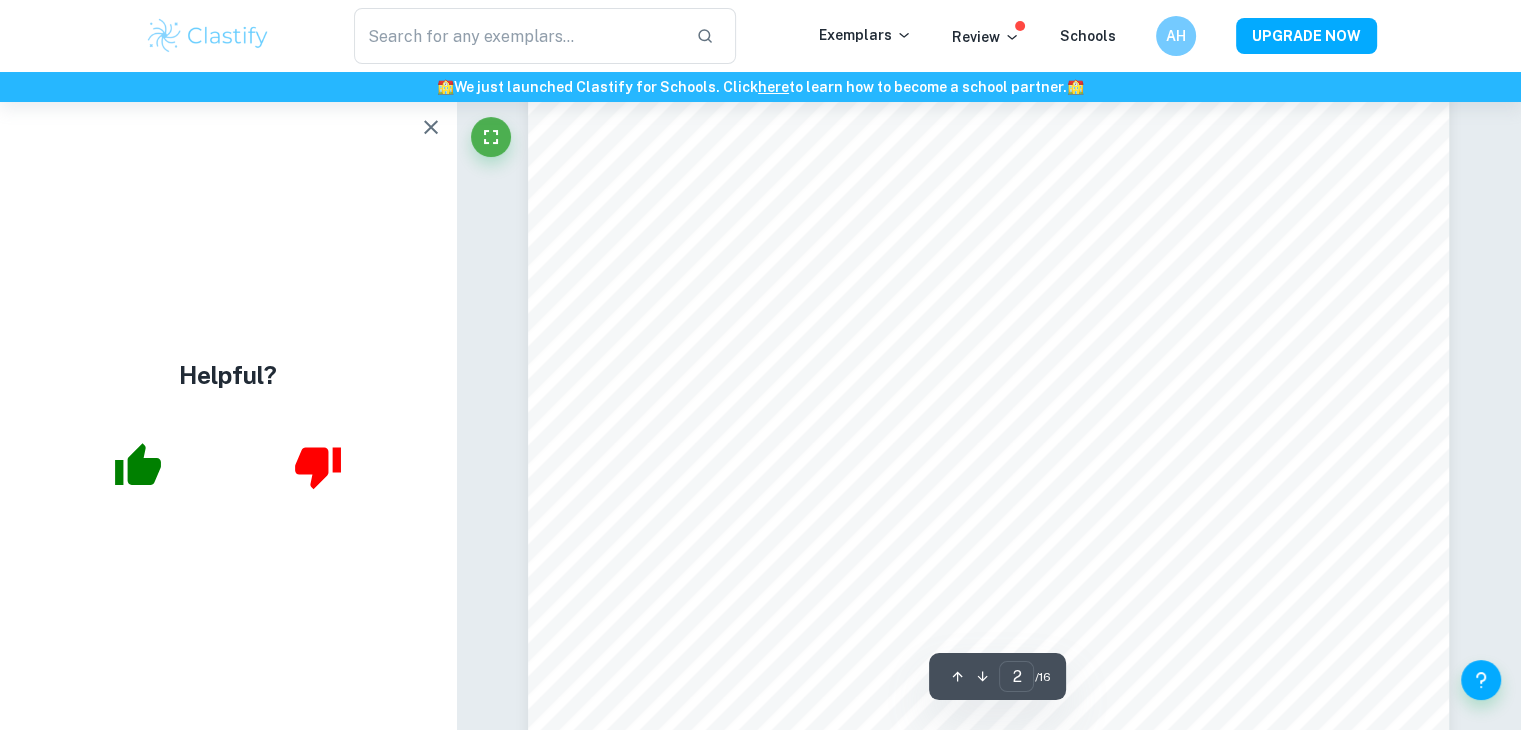scroll, scrollTop: 1500, scrollLeft: 0, axis: vertical 